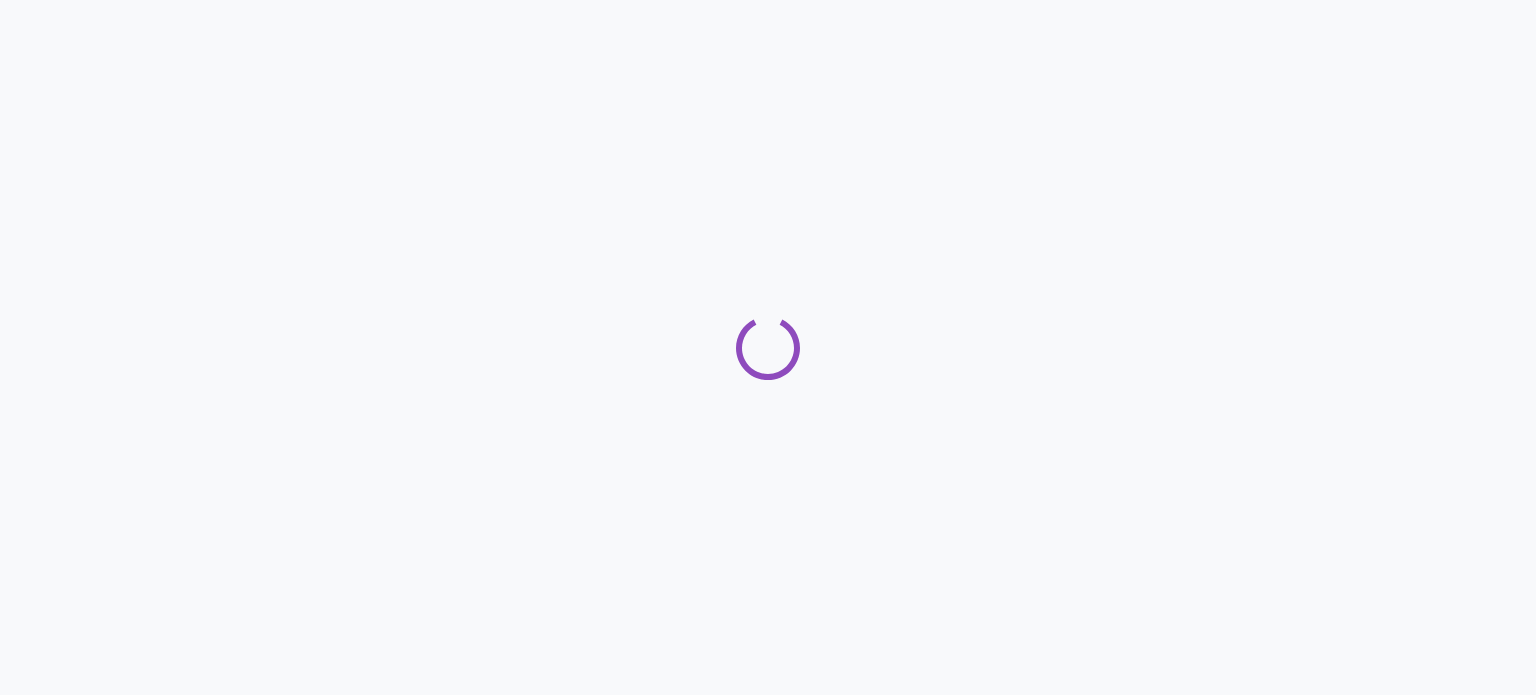 scroll, scrollTop: 0, scrollLeft: 0, axis: both 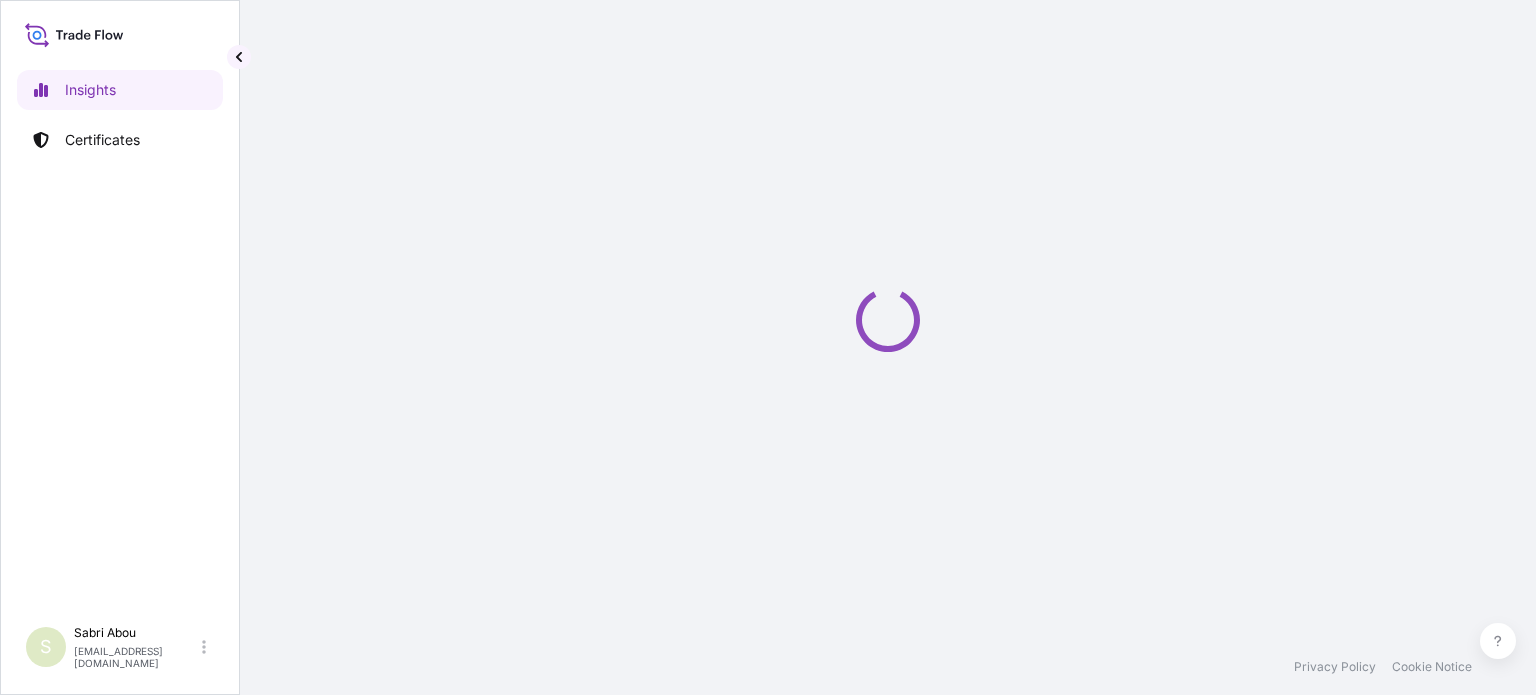 select on "2025" 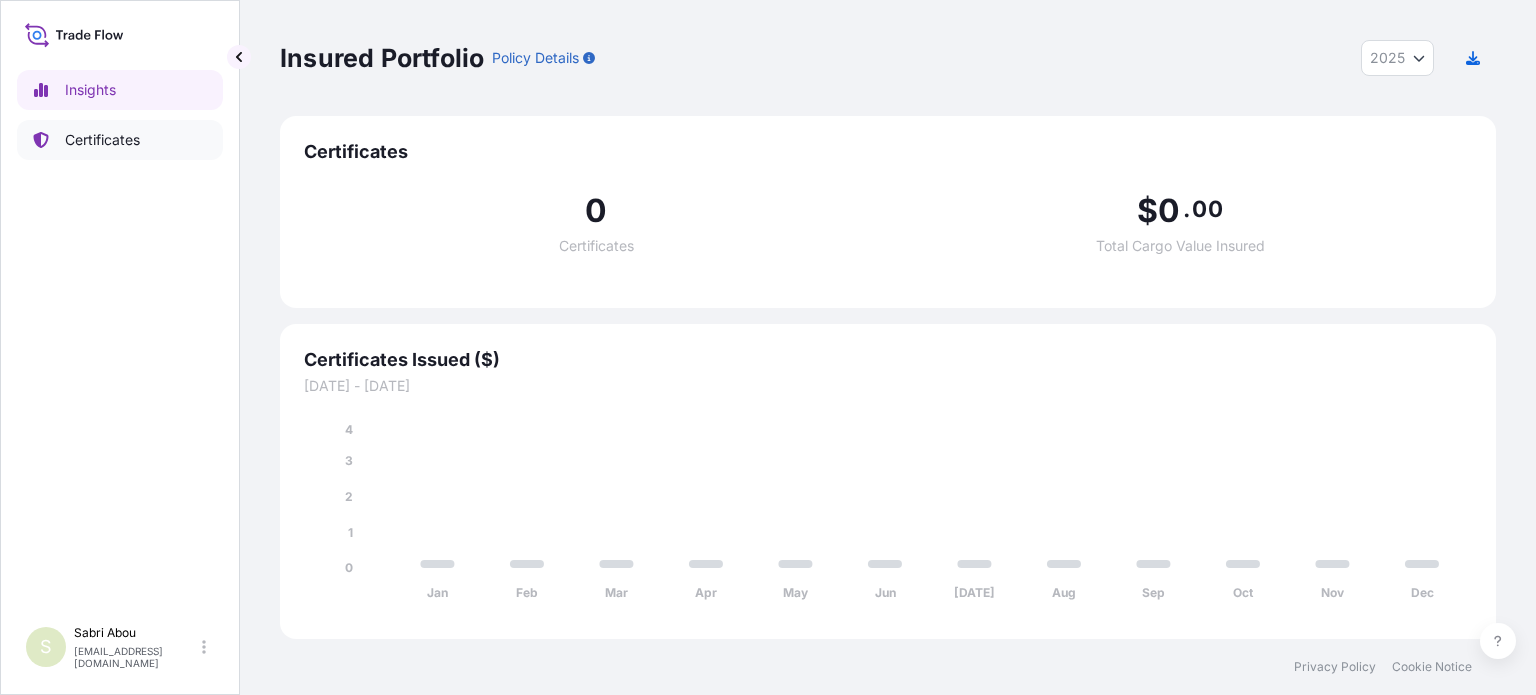 click on "Certificates" at bounding box center [102, 140] 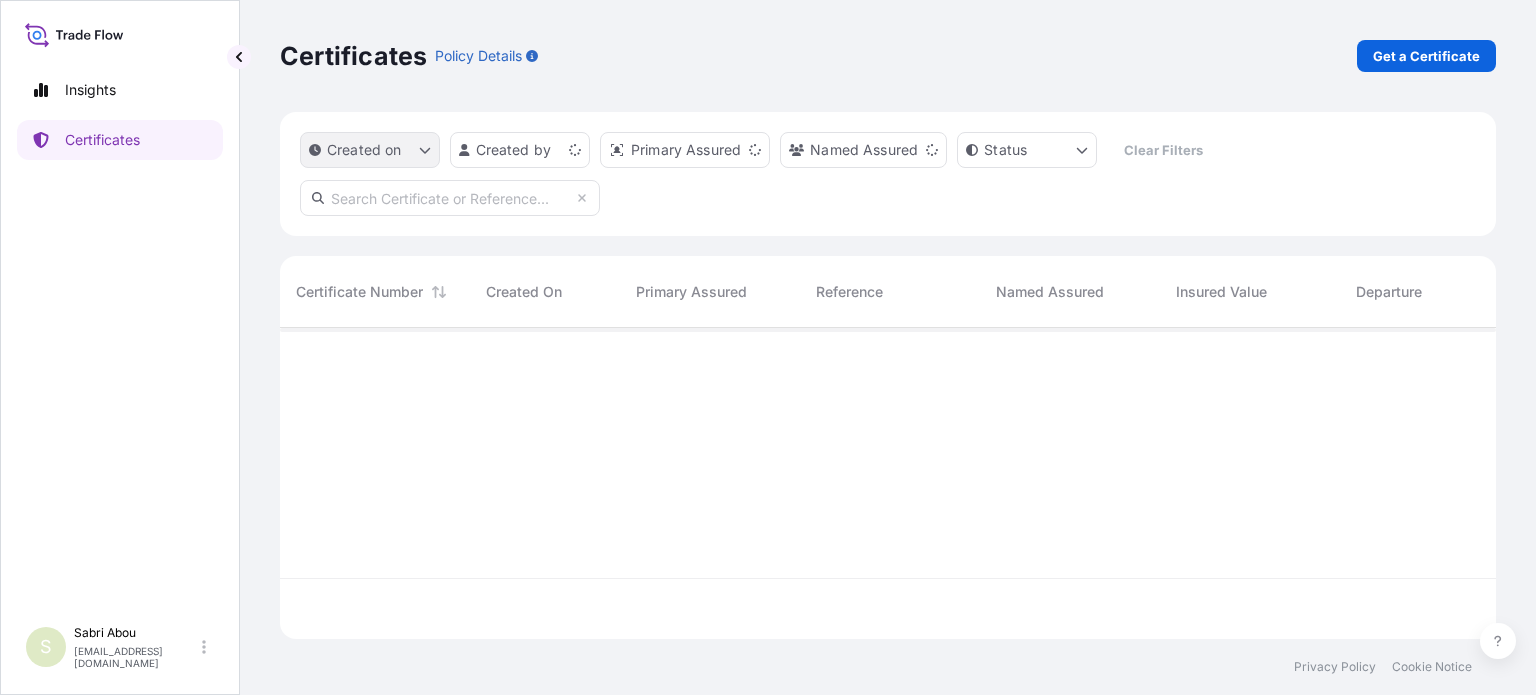 scroll, scrollTop: 16, scrollLeft: 16, axis: both 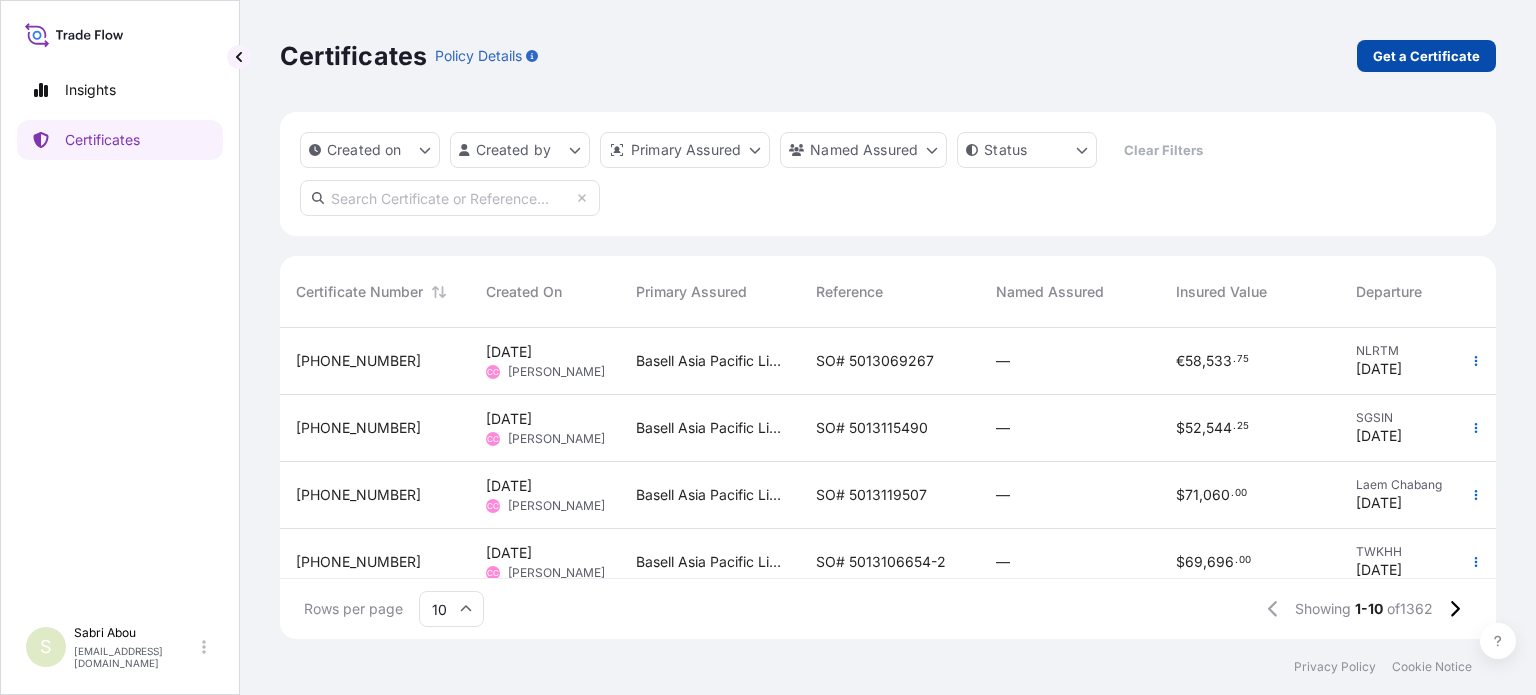 click on "Get a Certificate" at bounding box center [1426, 56] 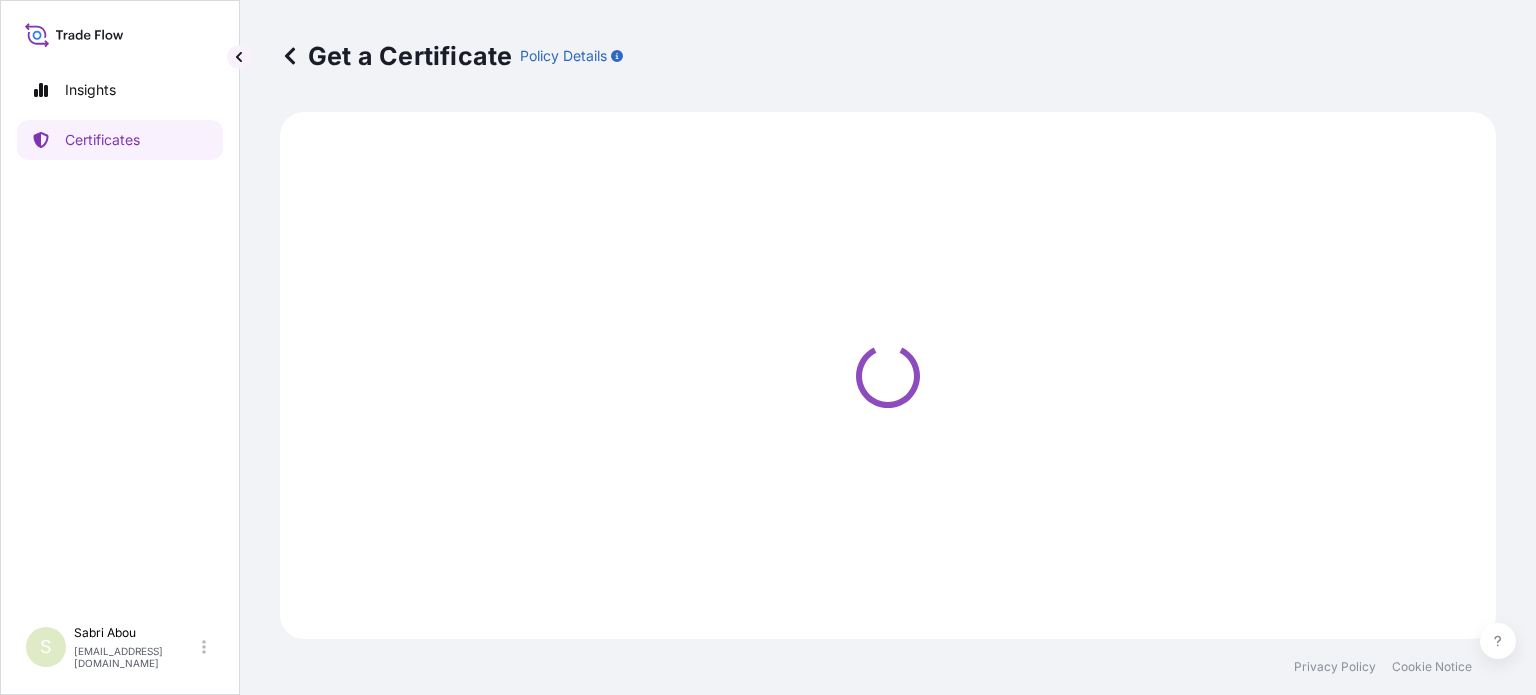 select on "Sea" 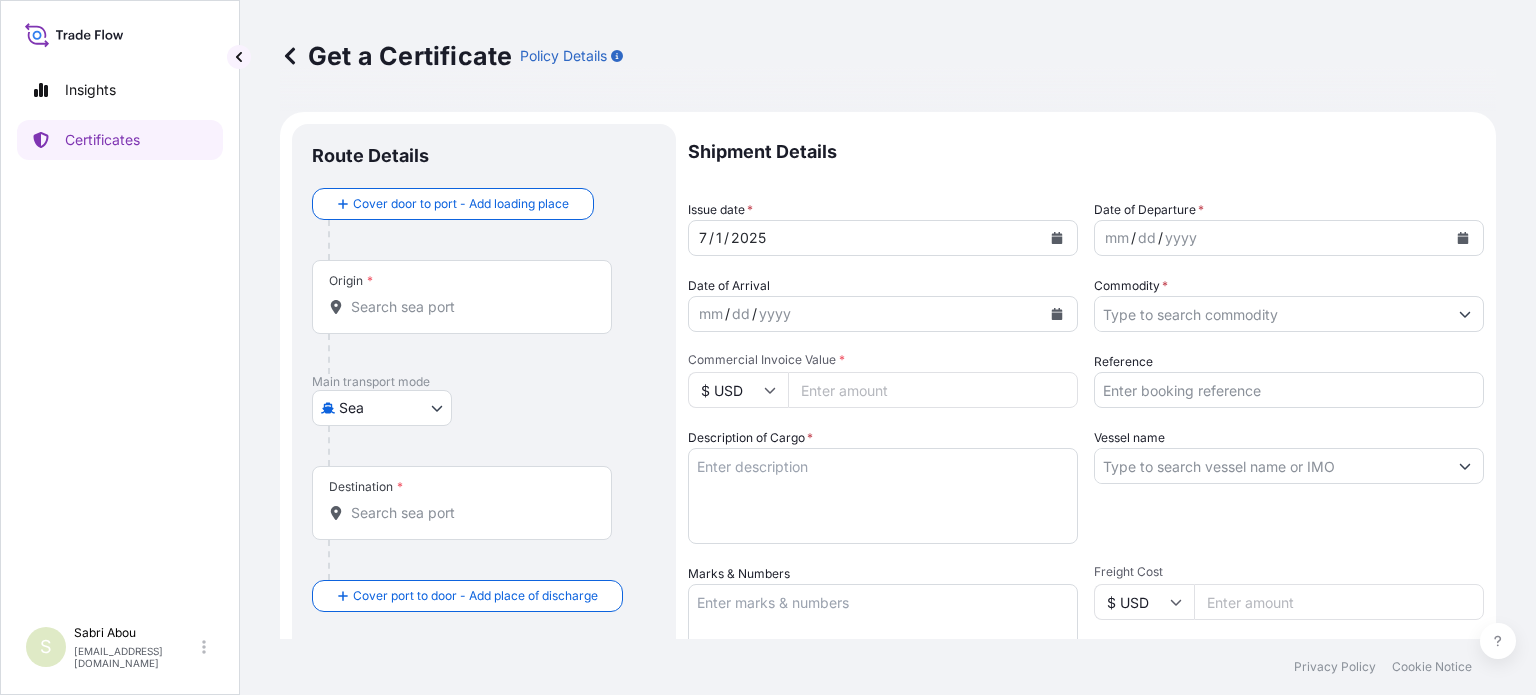 click on "Origin *" at bounding box center [469, 307] 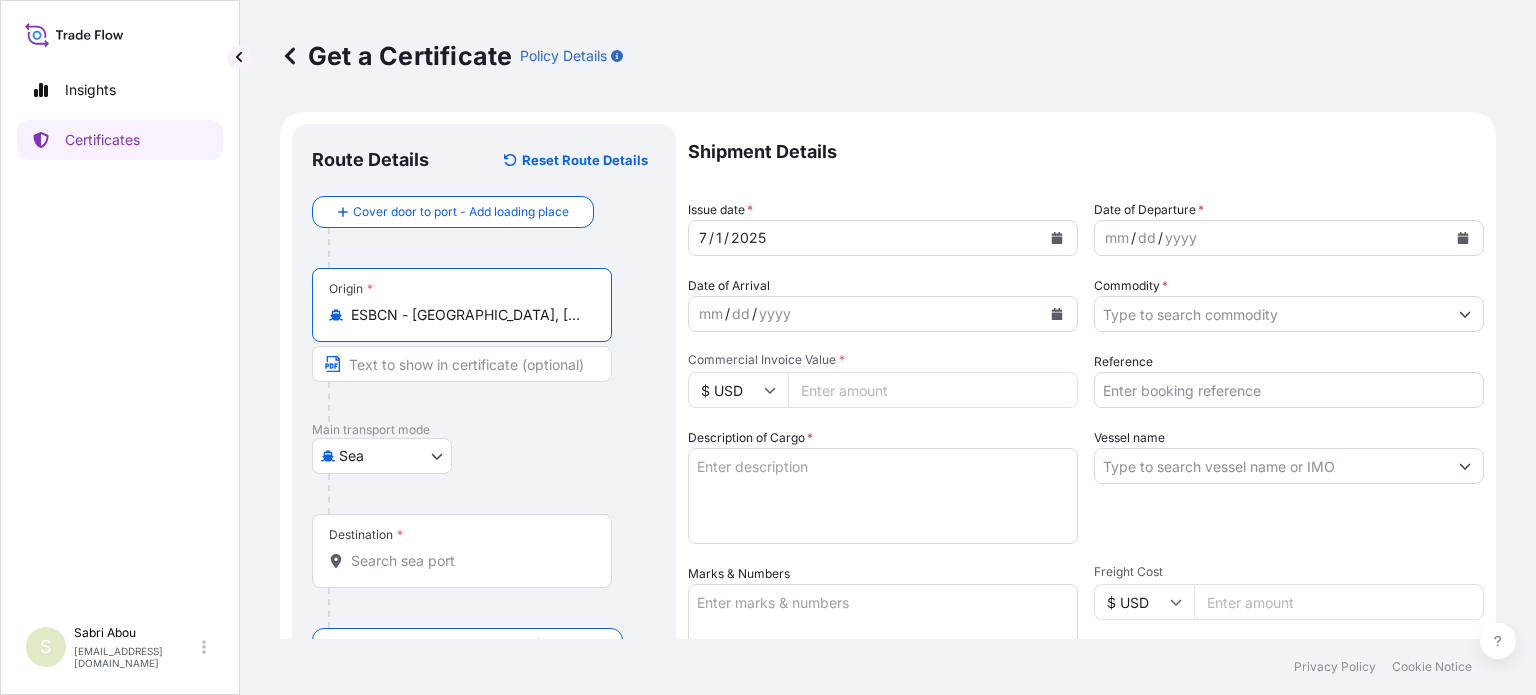 type on "ESBCN - [GEOGRAPHIC_DATA], [GEOGRAPHIC_DATA]" 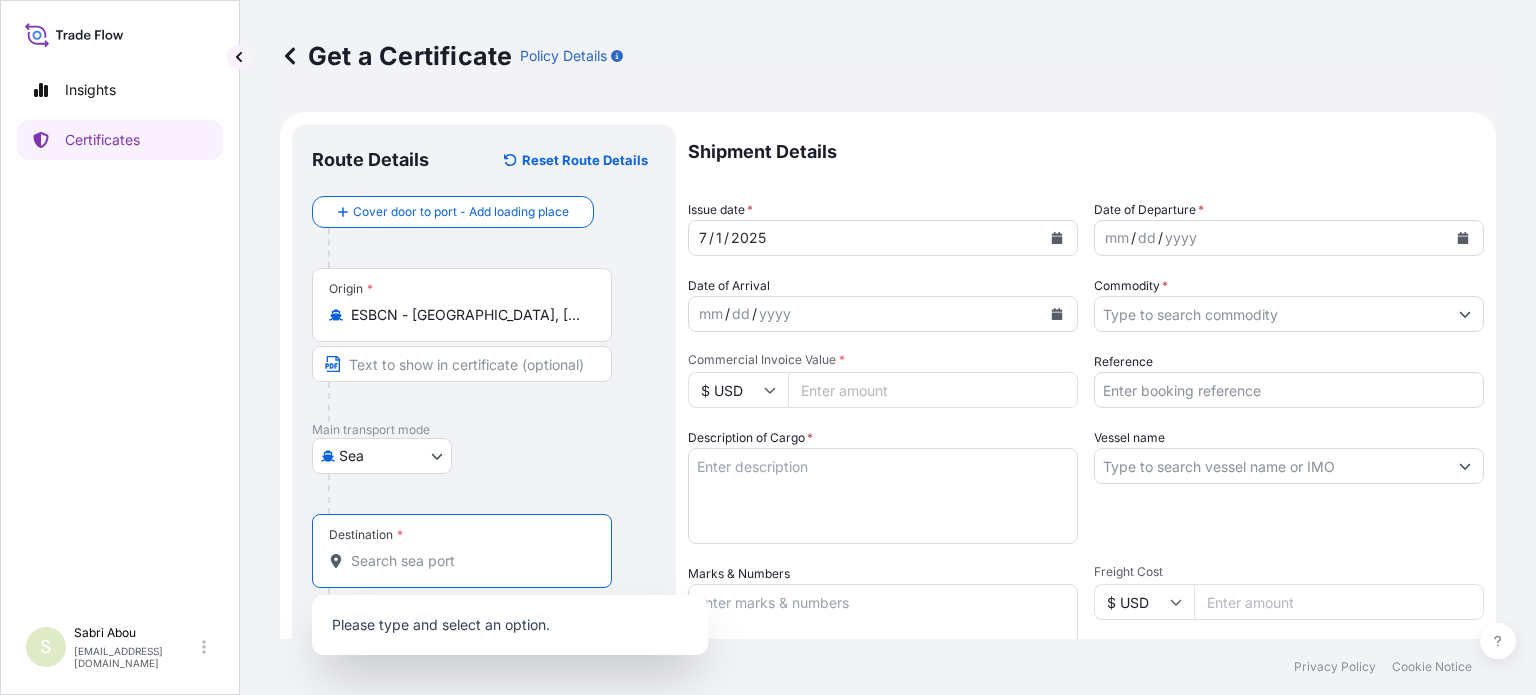 click on "Destination *" at bounding box center (469, 561) 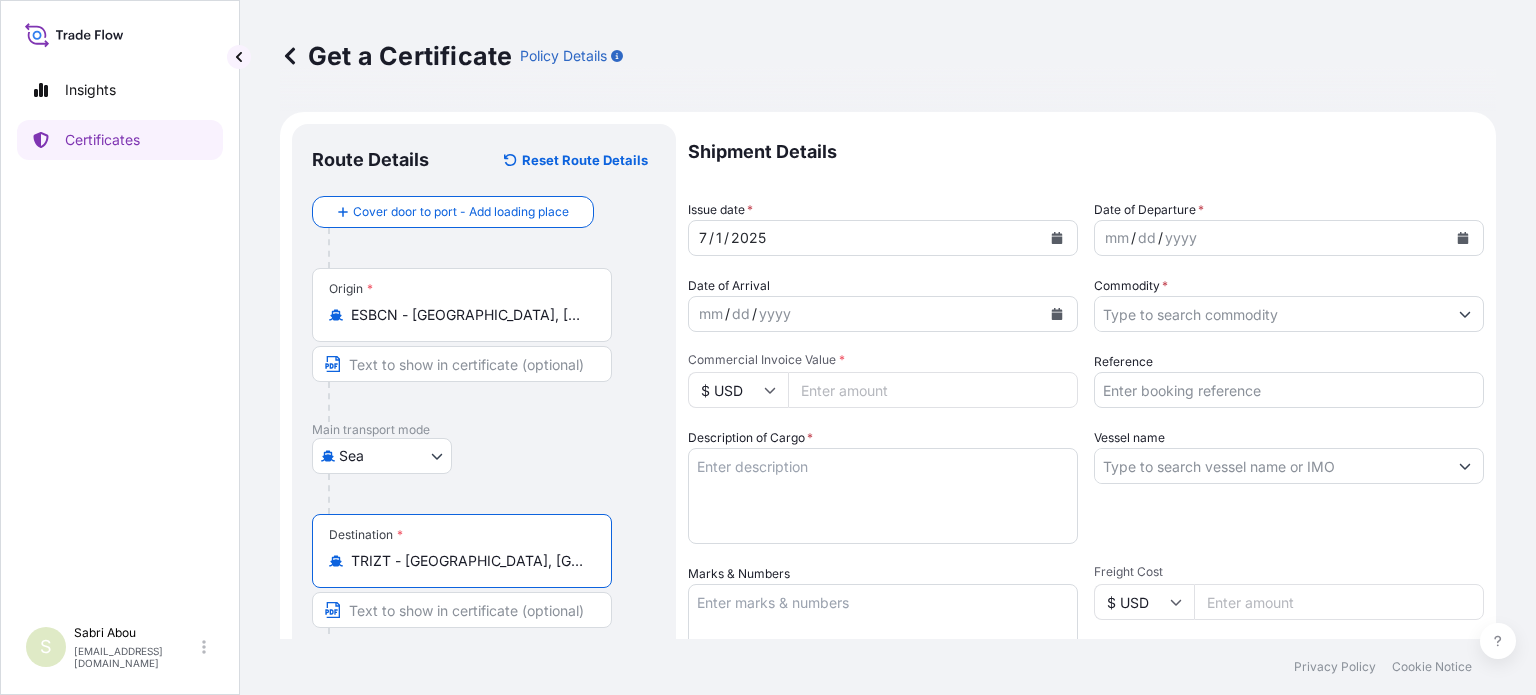 type on "TRIZT - [GEOGRAPHIC_DATA], [GEOGRAPHIC_DATA]" 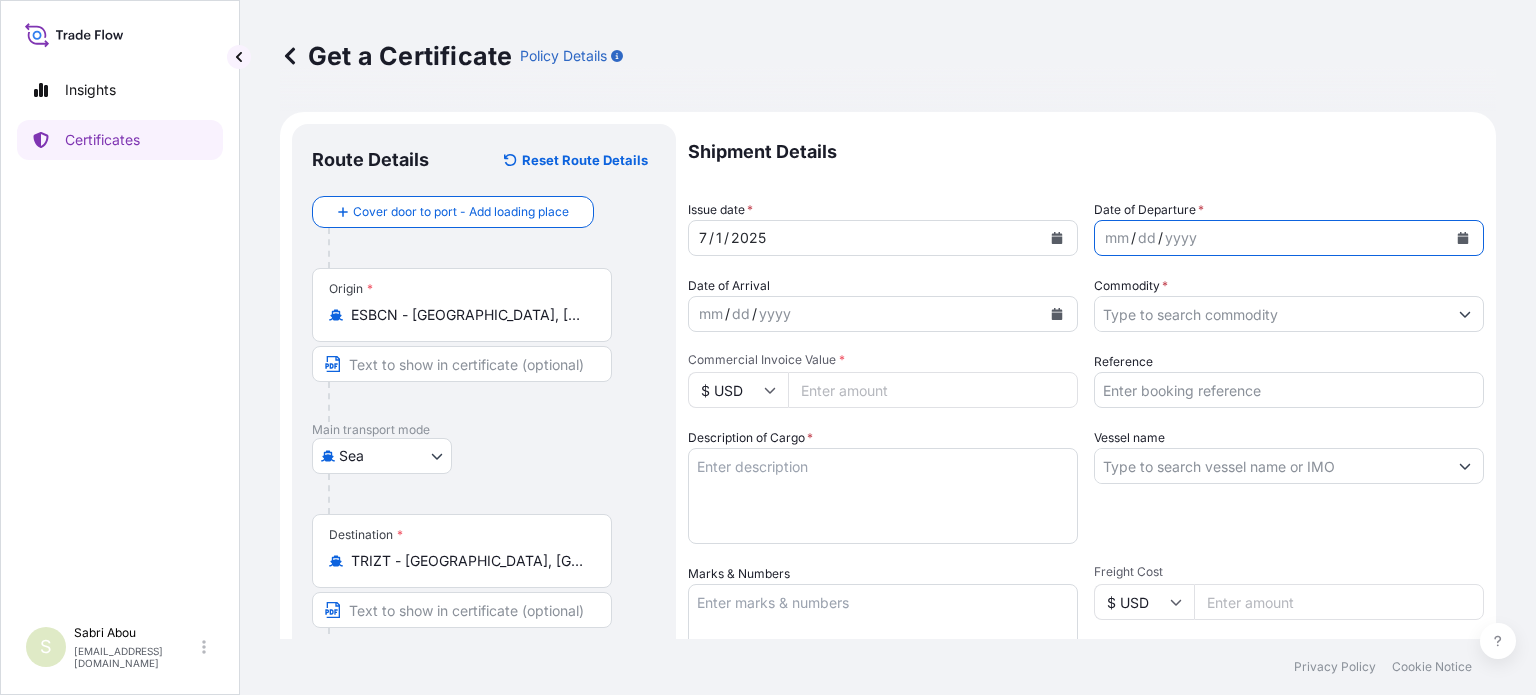 click 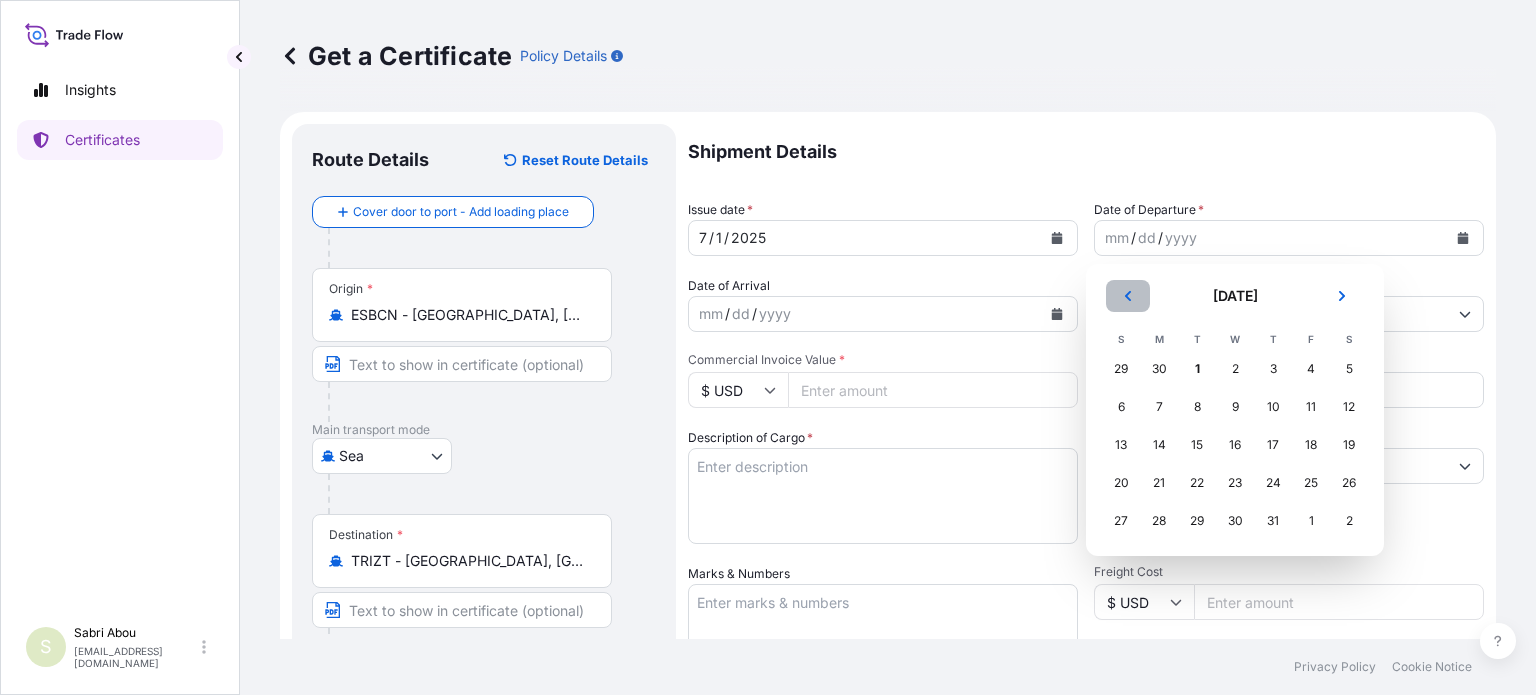 click 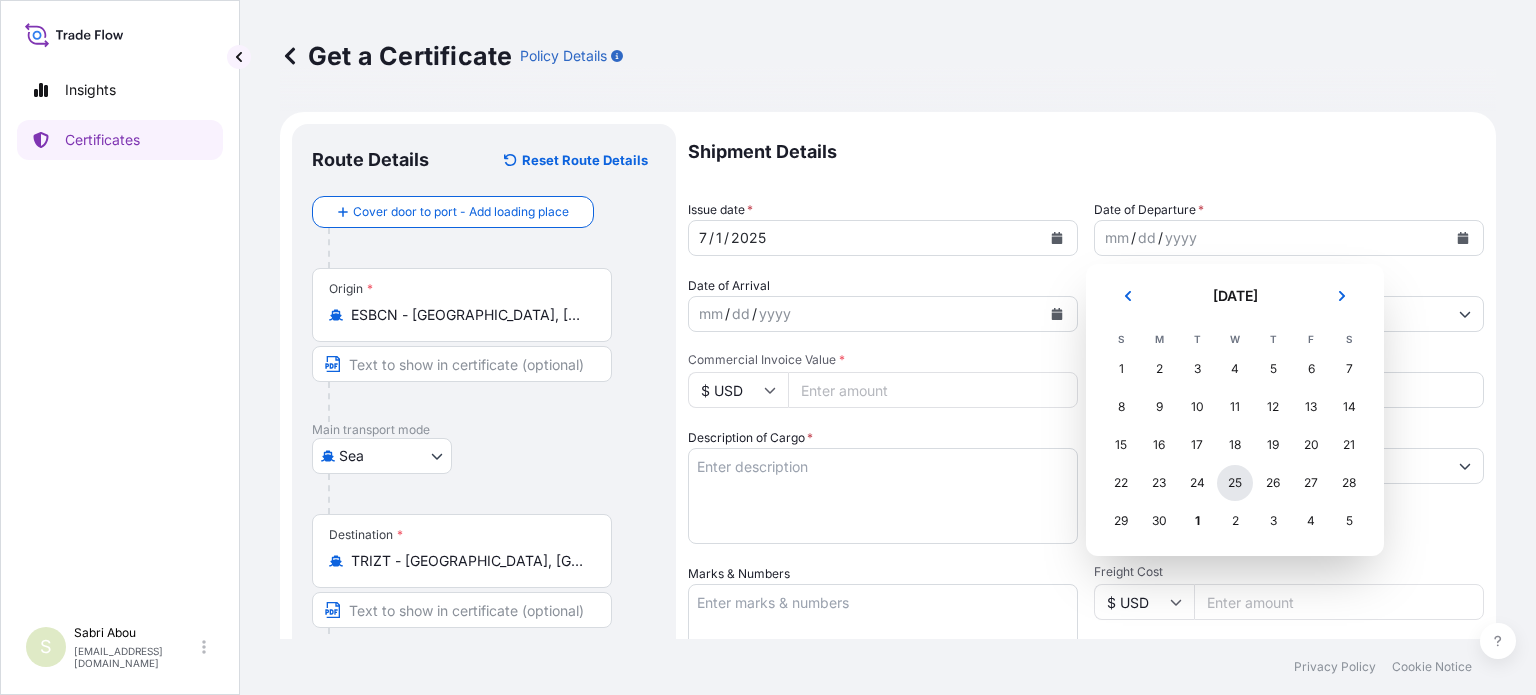 click on "25" at bounding box center (1235, 483) 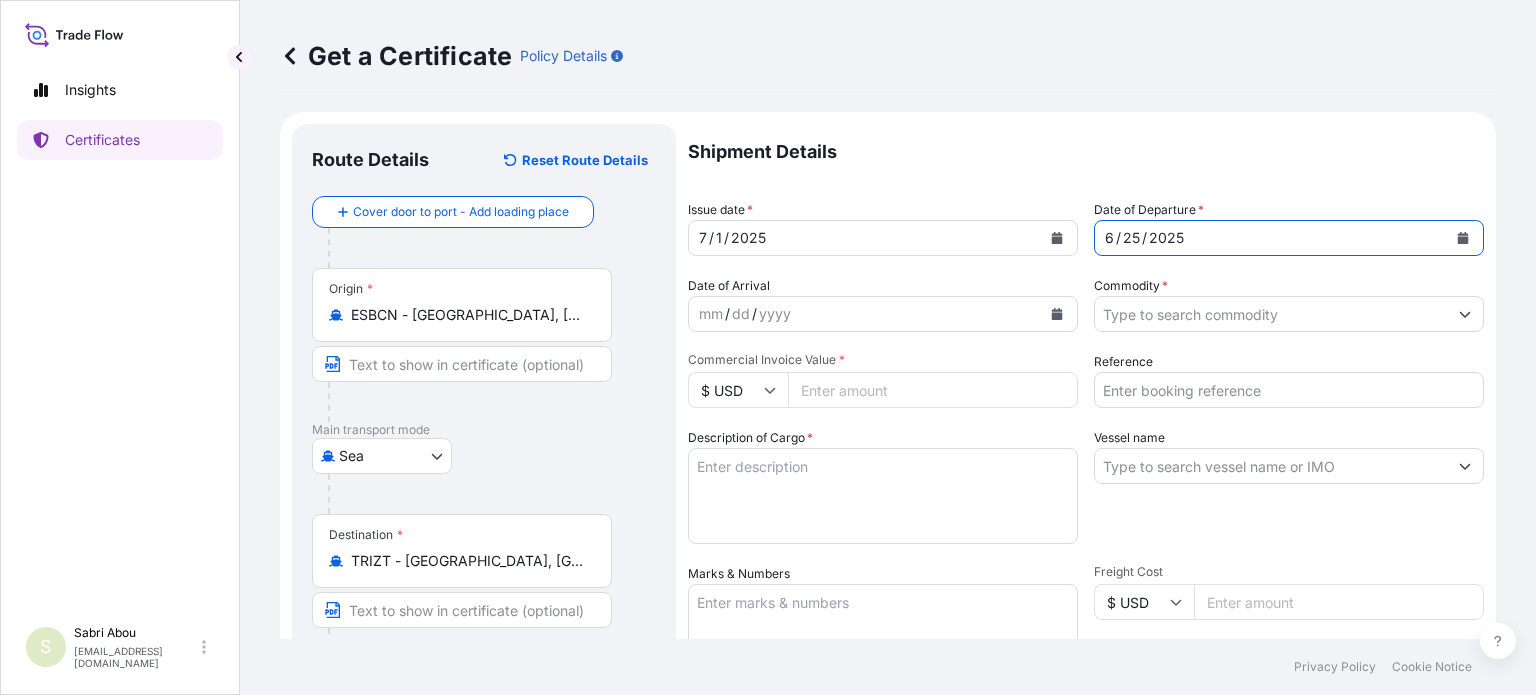click on "Commodity *" at bounding box center [1271, 314] 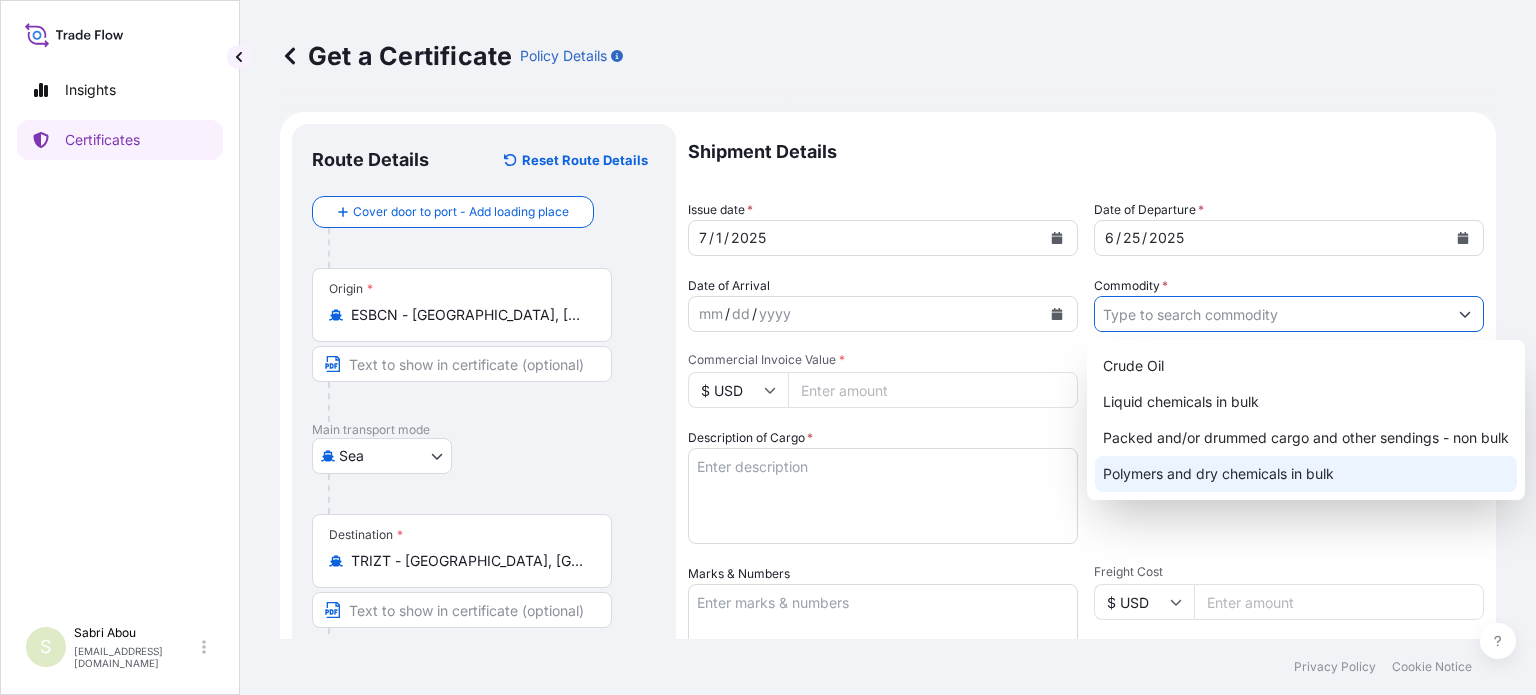 click on "Polymers and dry chemicals in bulk" at bounding box center (1306, 474) 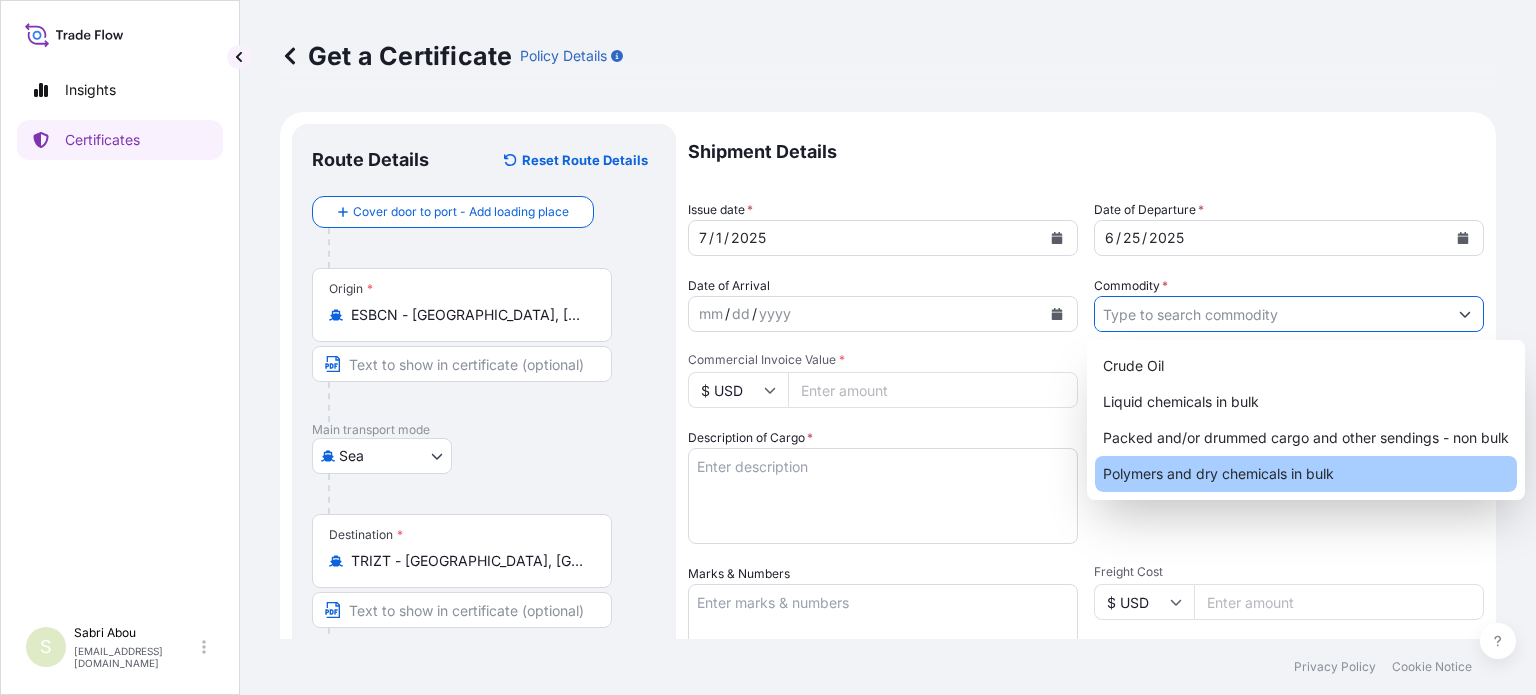type on "Polymers and dry chemicals in bulk" 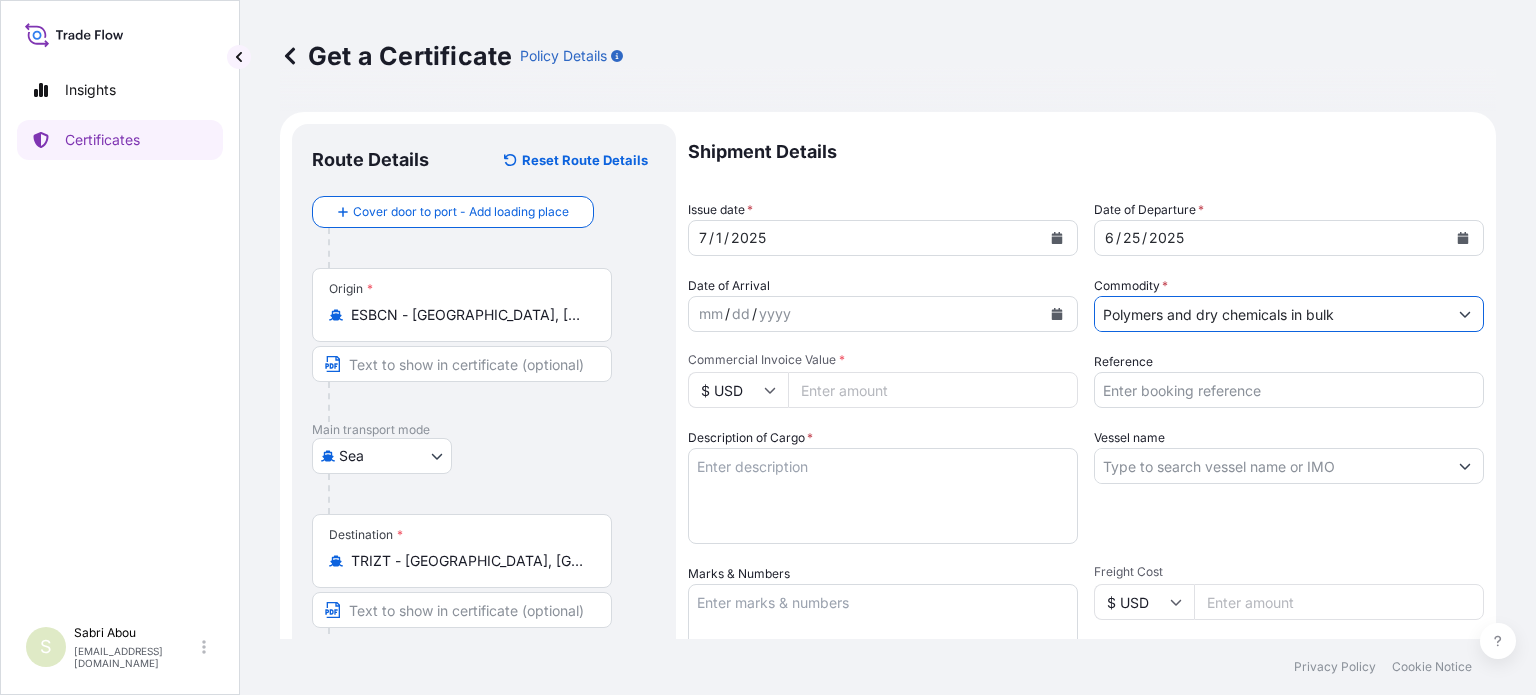 click 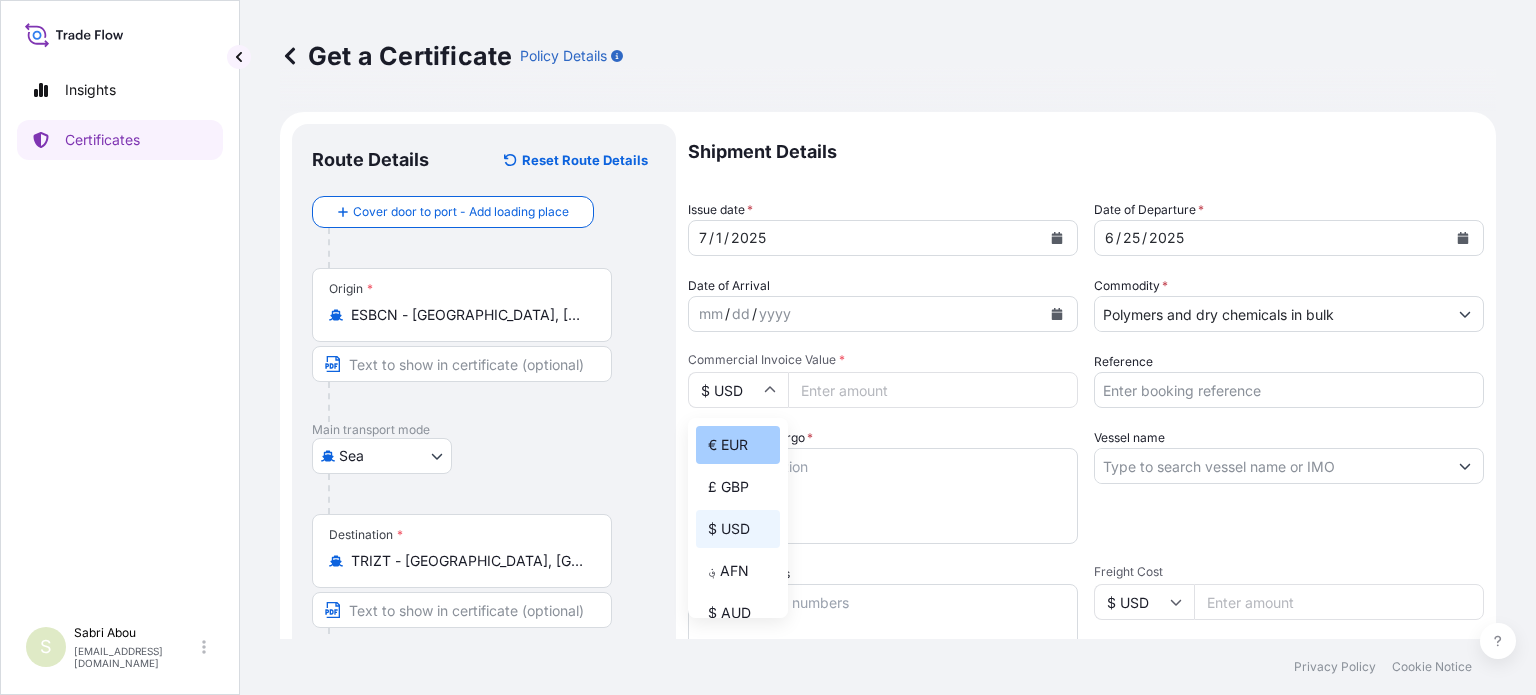 click on "€ EUR" at bounding box center (738, 445) 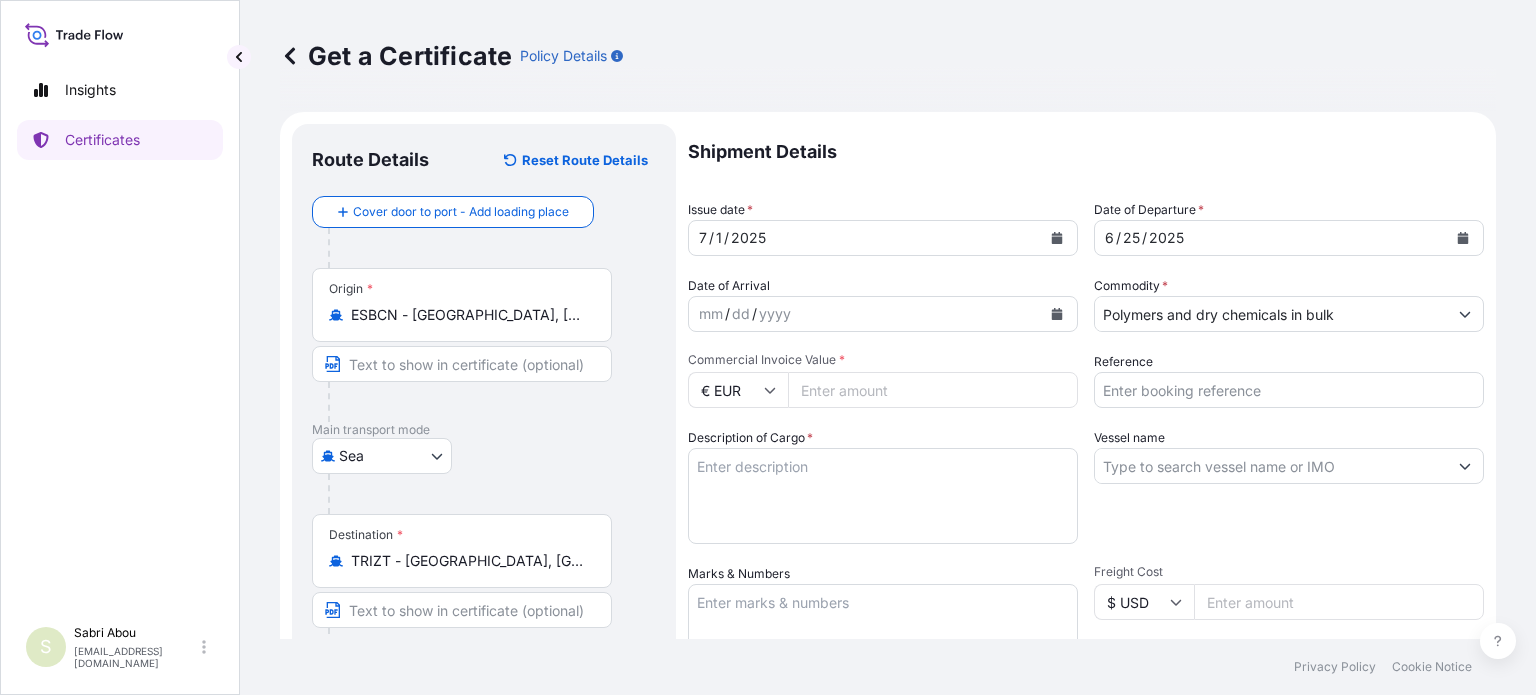 click on "Commercial Invoice Value    *" at bounding box center (933, 390) 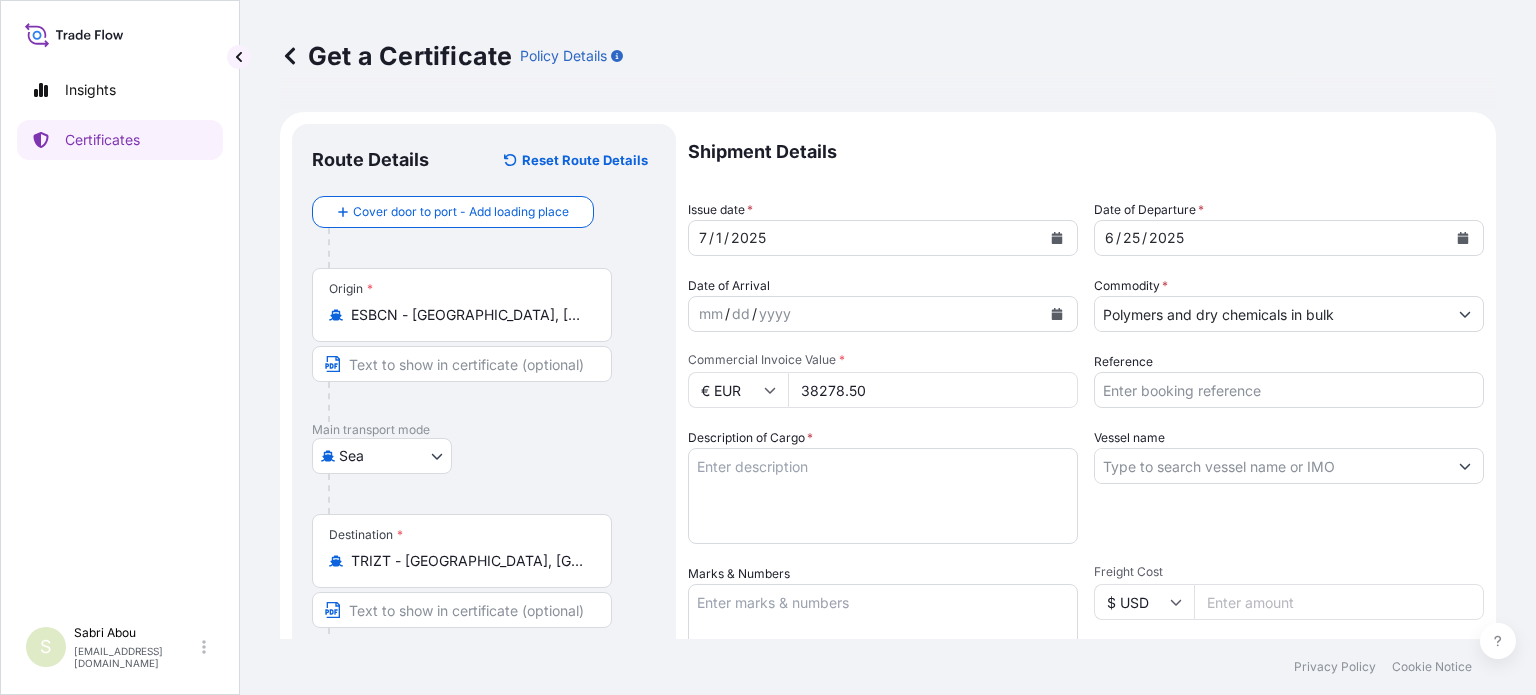 type on "38278.50" 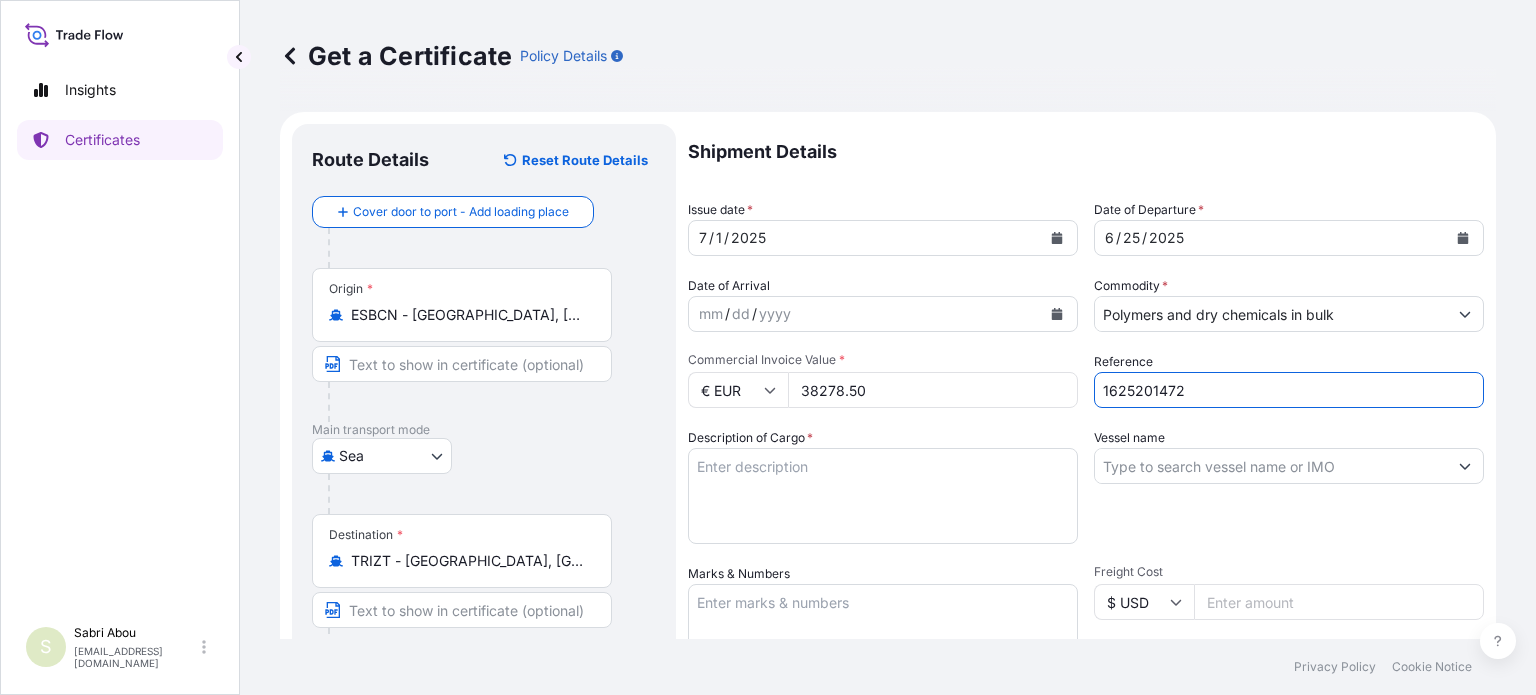 type on "1625201472" 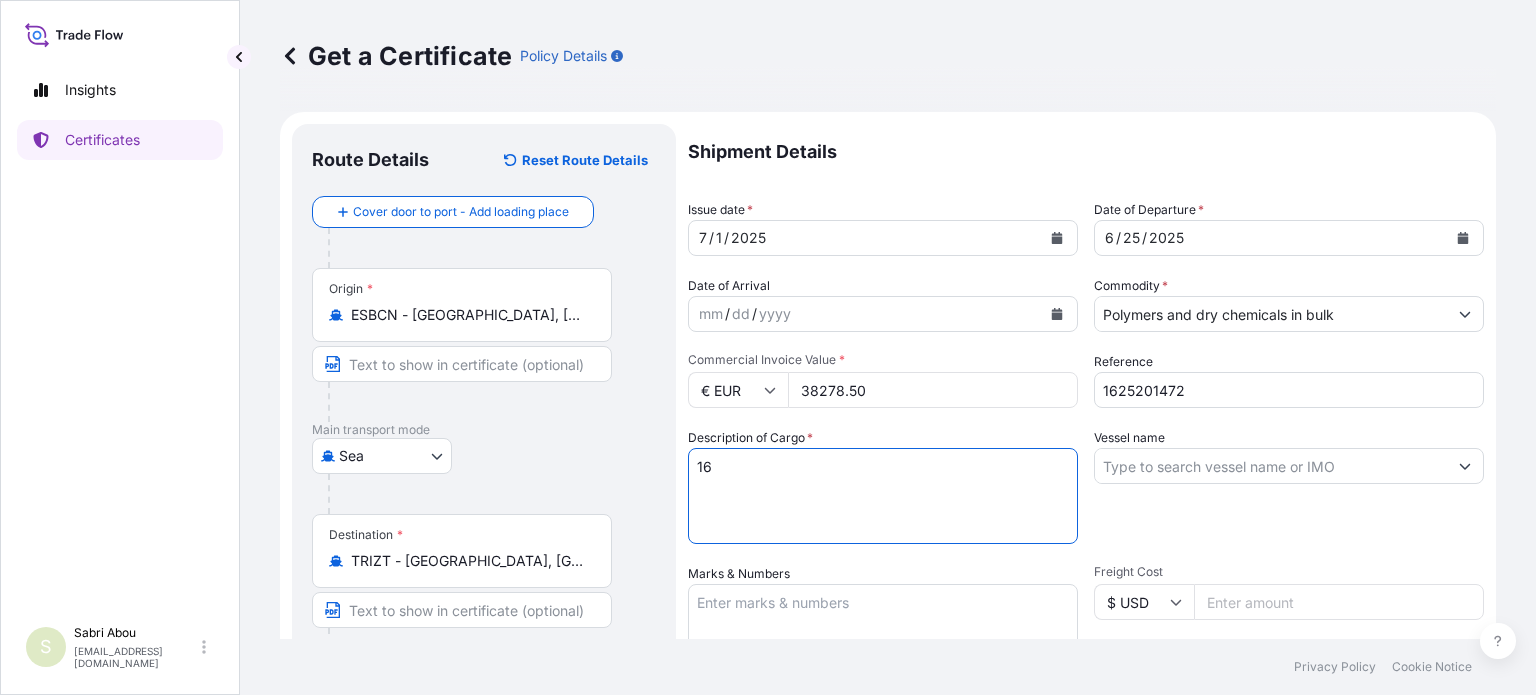 type on "1" 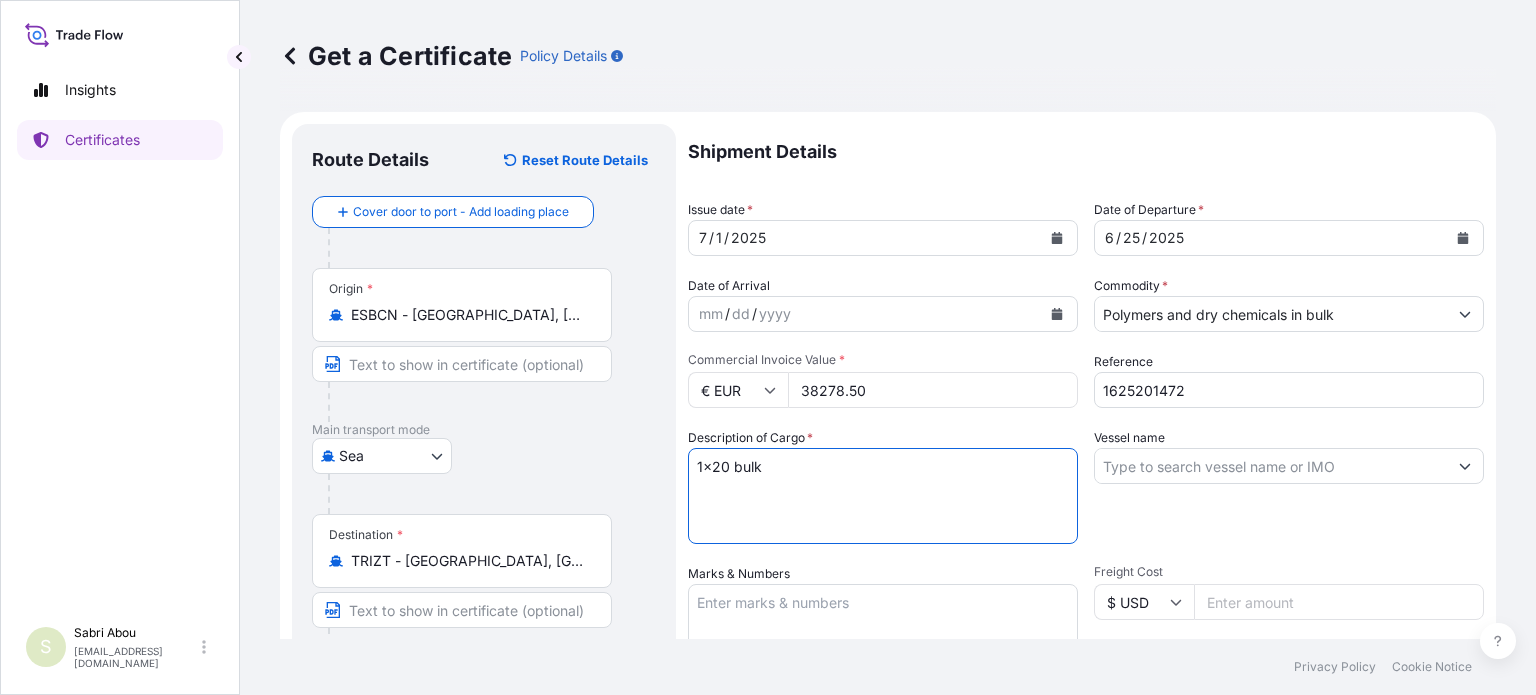 type on "1x20 bulk" 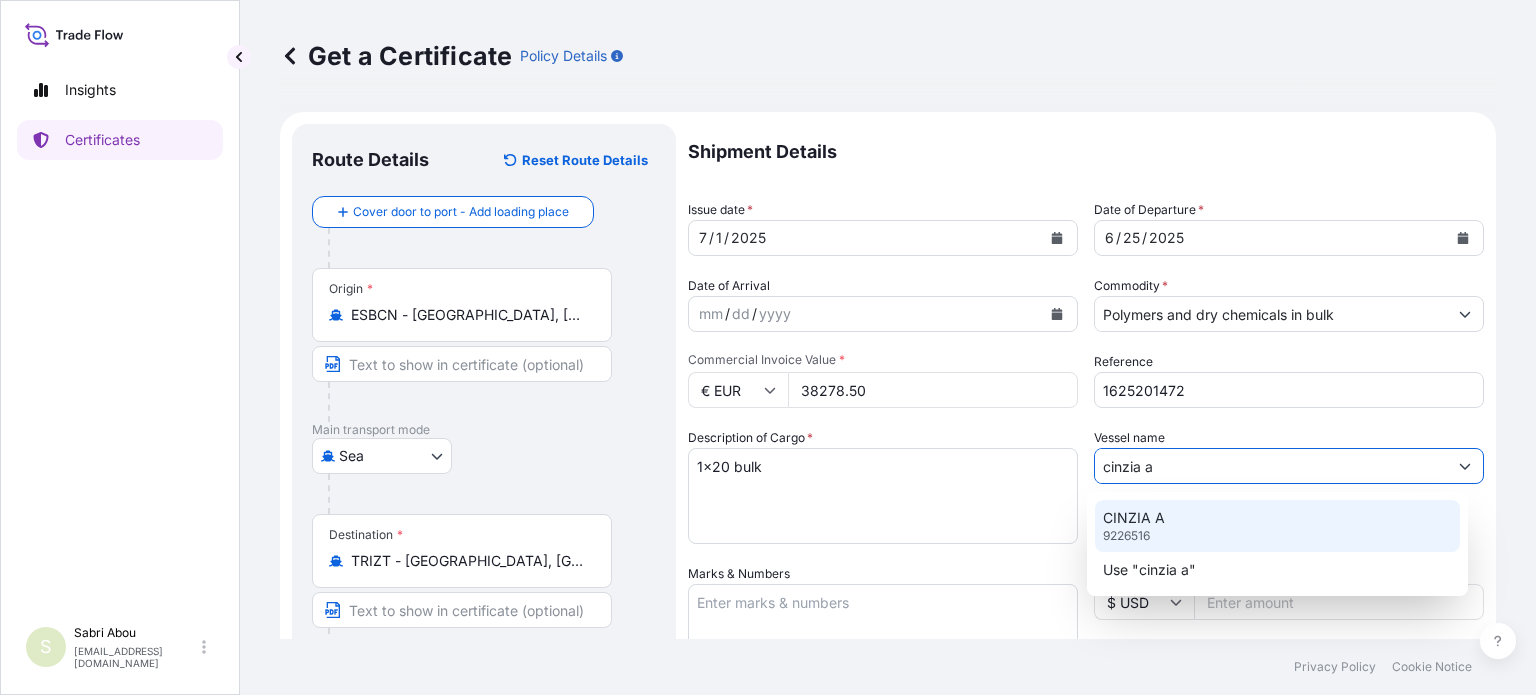click on "CINZIA A" at bounding box center [1134, 518] 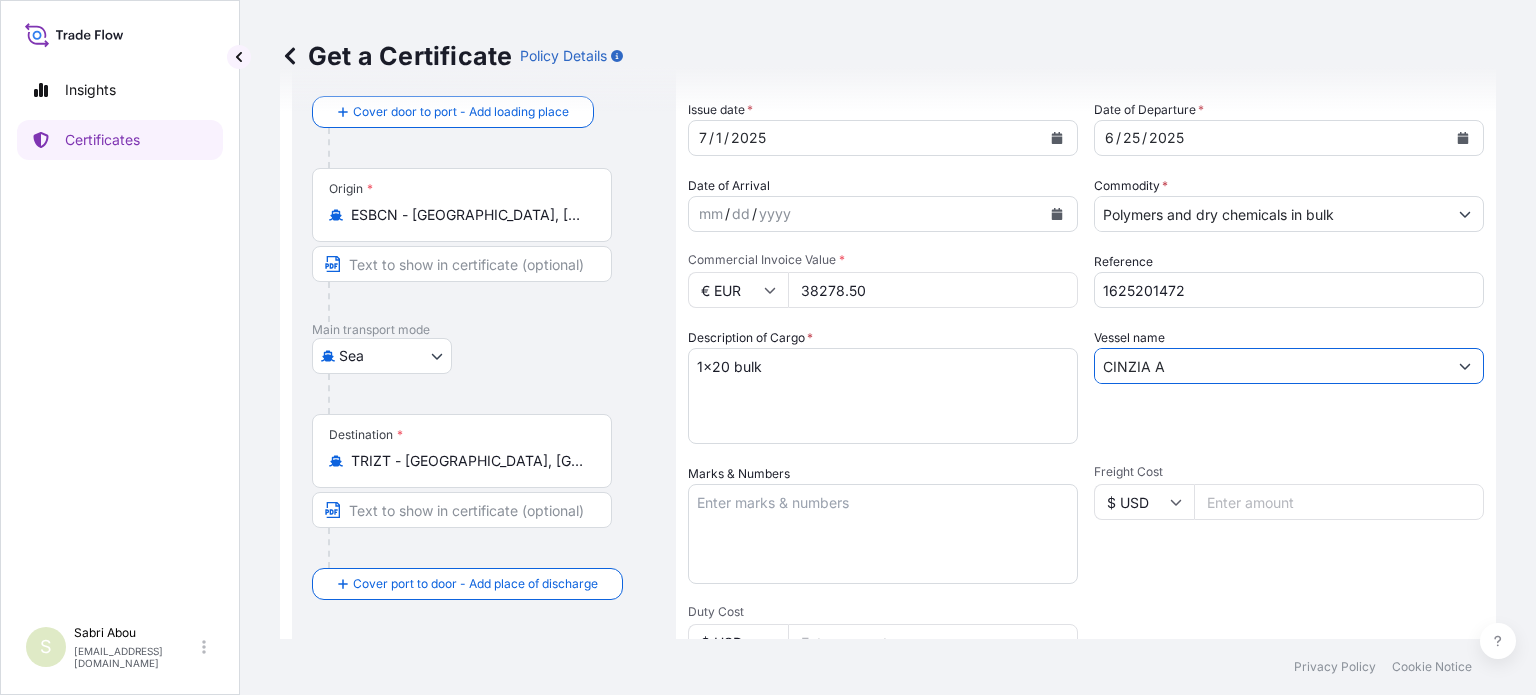 scroll, scrollTop: 300, scrollLeft: 0, axis: vertical 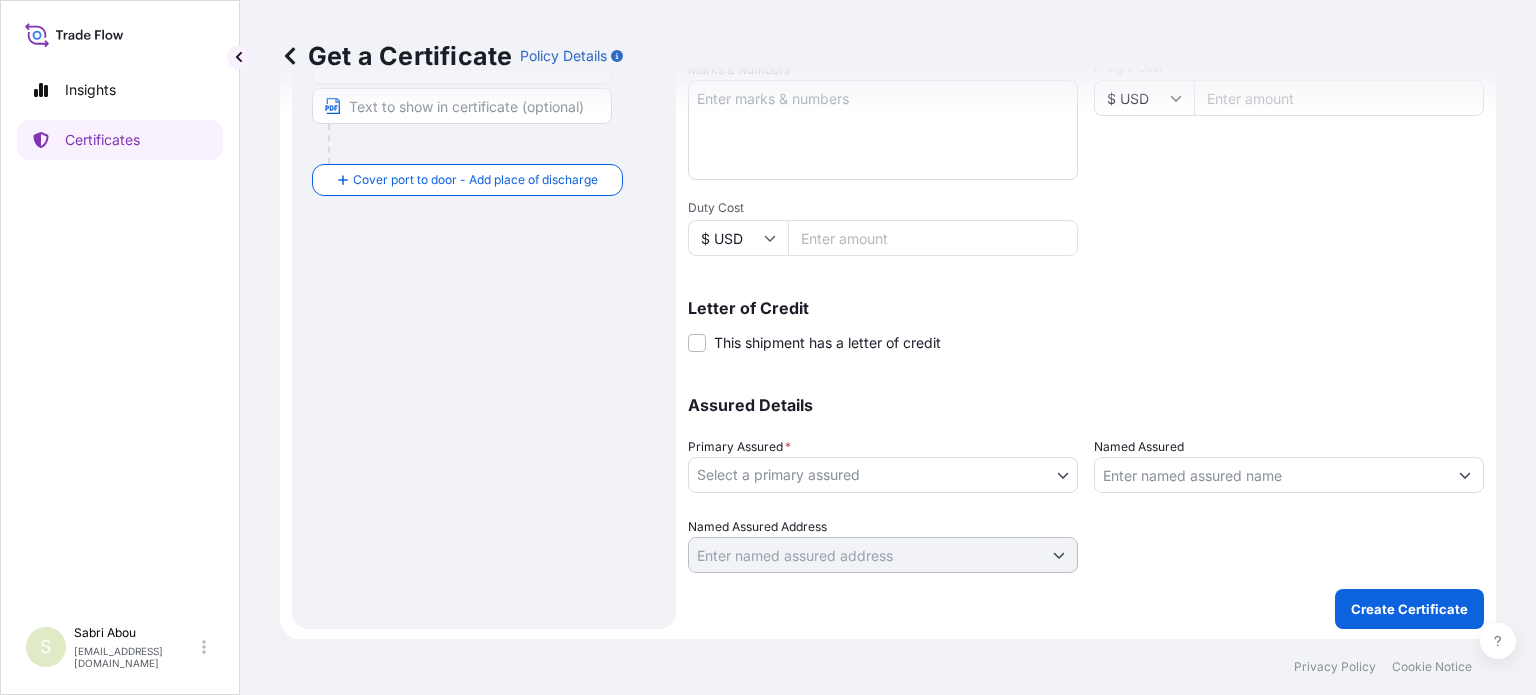type on "CINZIA A" 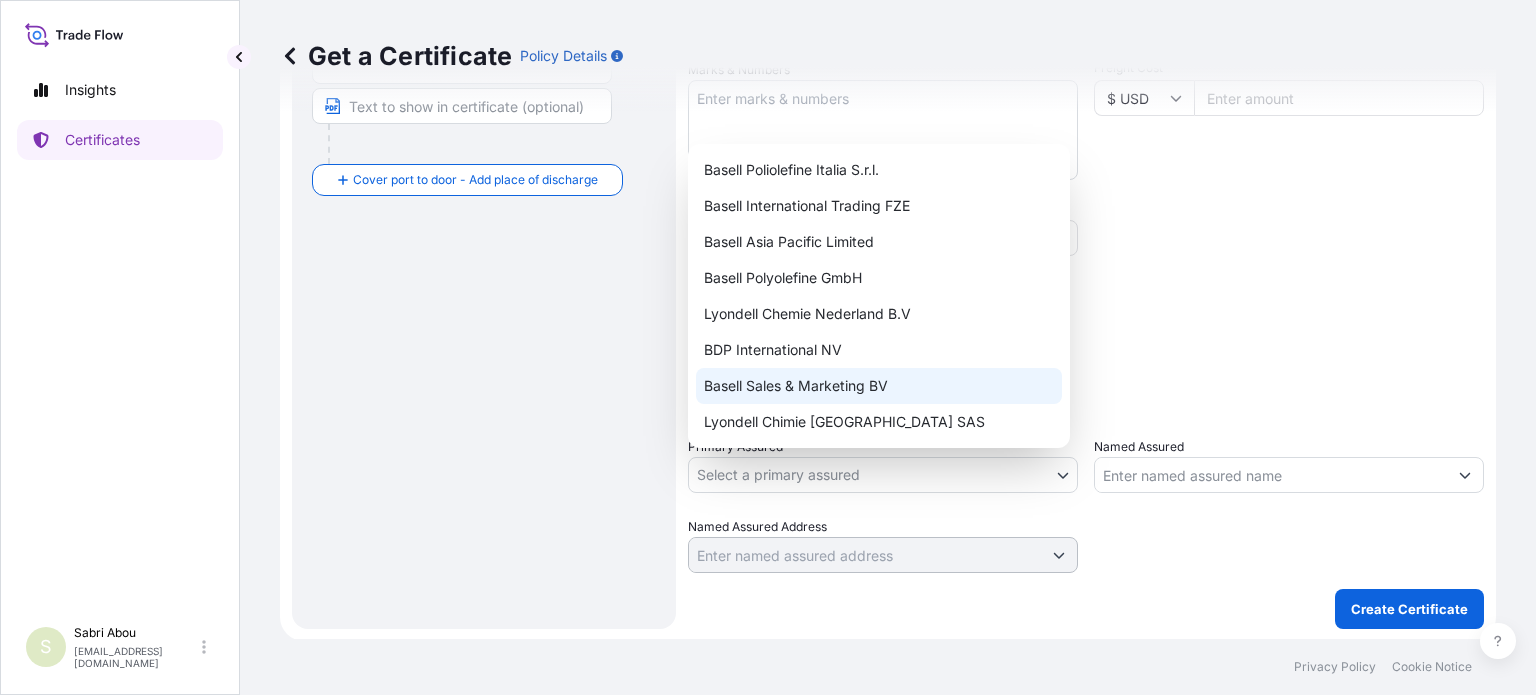 click on "Basell Sales & Marketing BV" at bounding box center (879, 386) 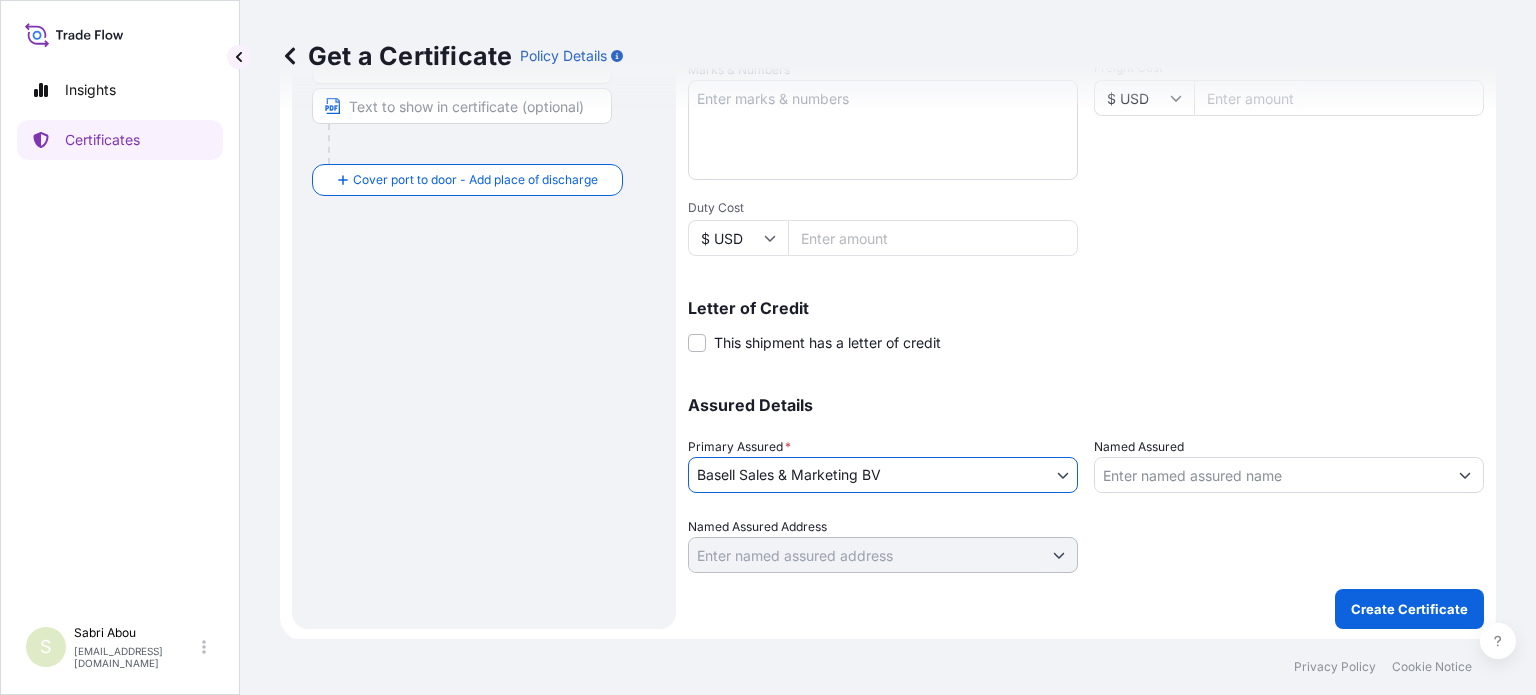 click on "Named Assured" at bounding box center [1271, 475] 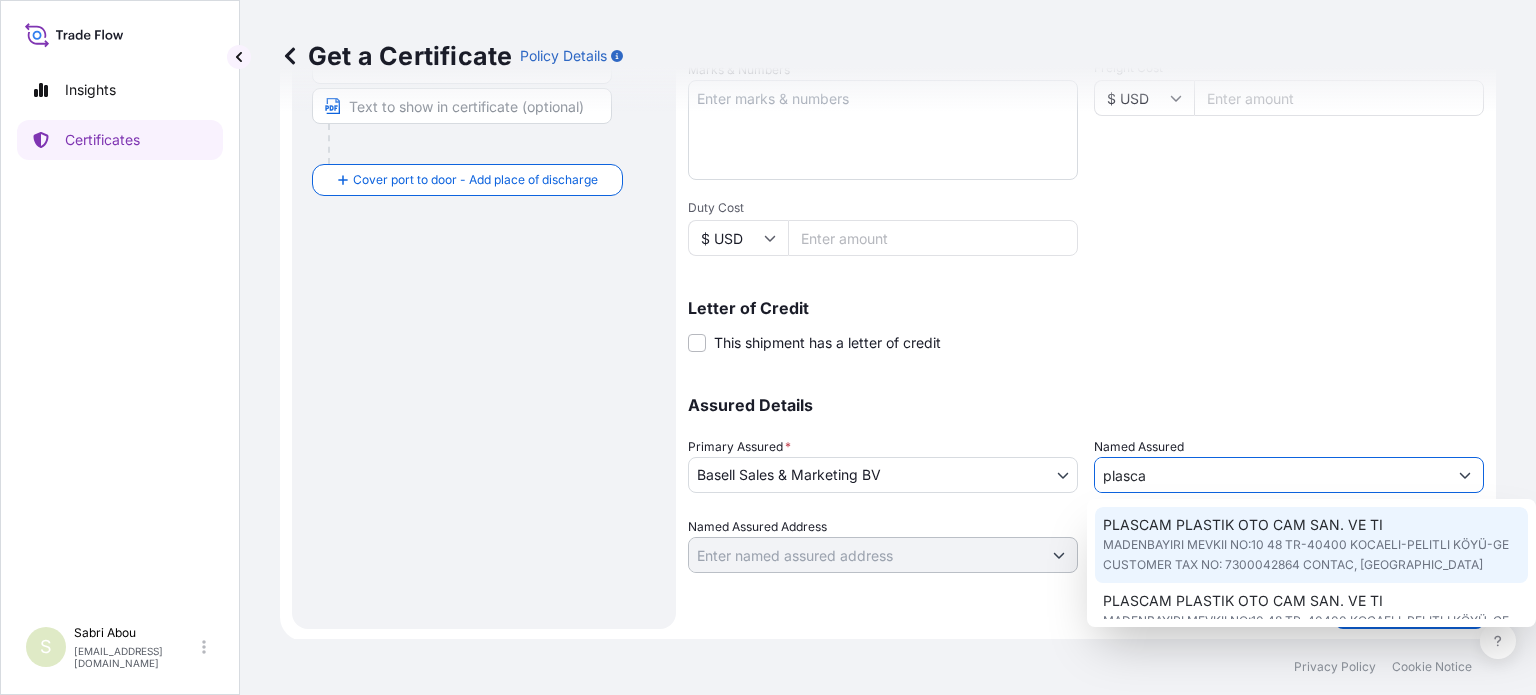 click on "PLASCAM PLASTIK OTO CAM SAN. VE TI" 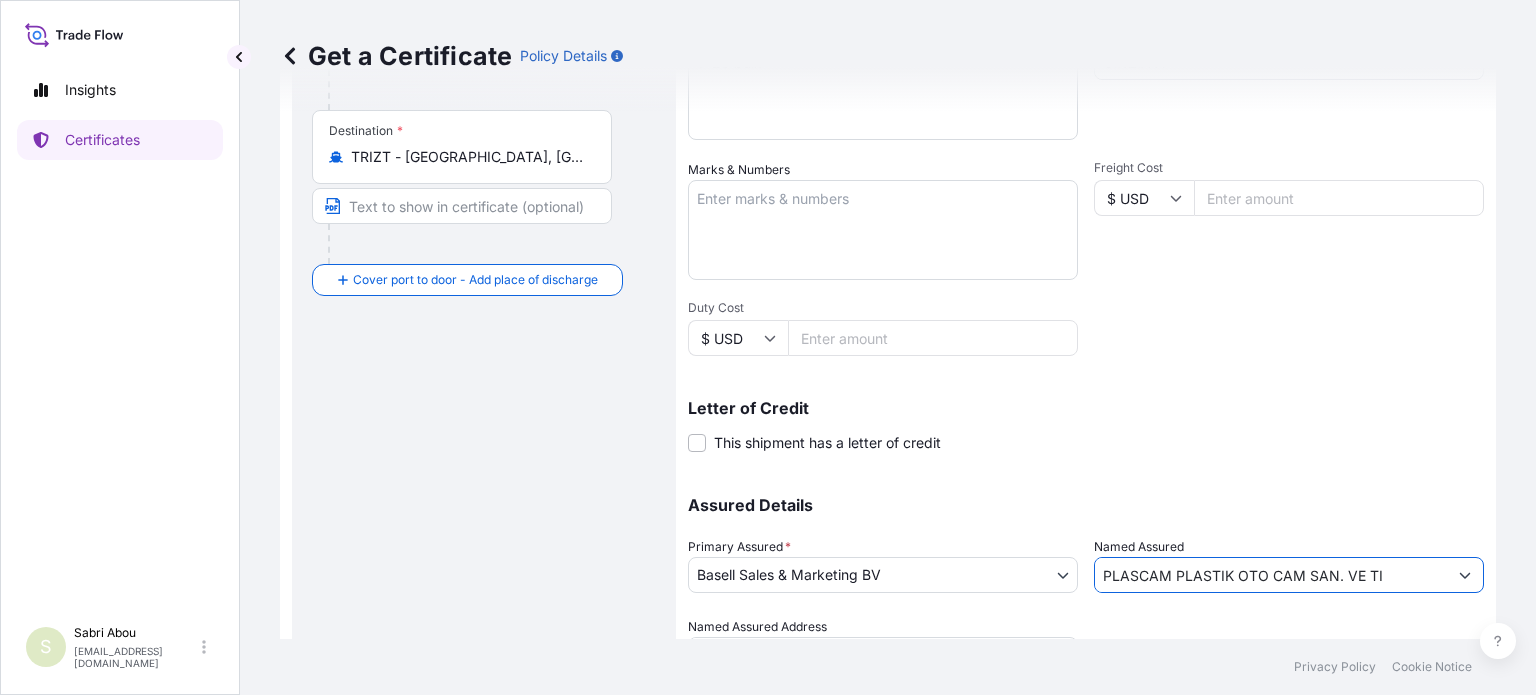 scroll, scrollTop: 304, scrollLeft: 0, axis: vertical 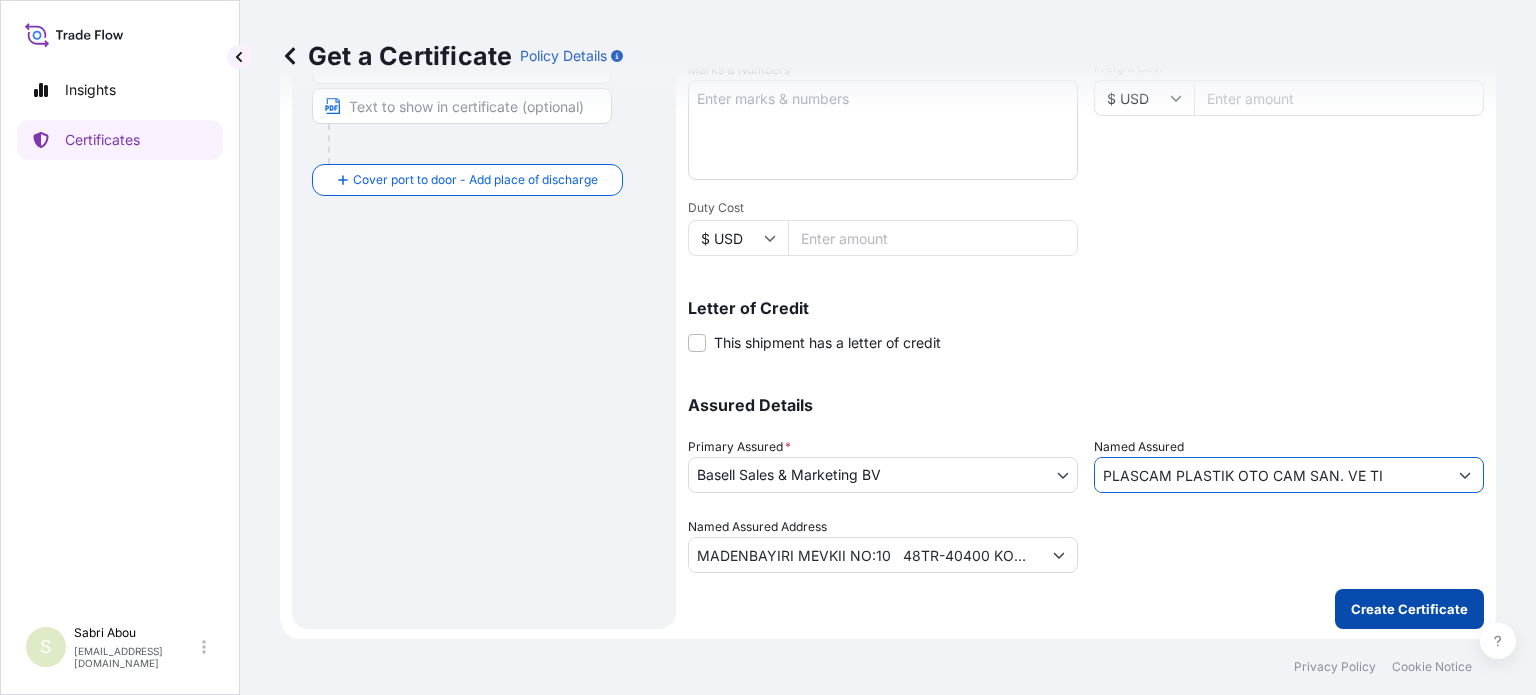 type on "PLASCAM PLASTIK OTO CAM SAN. VE TI" 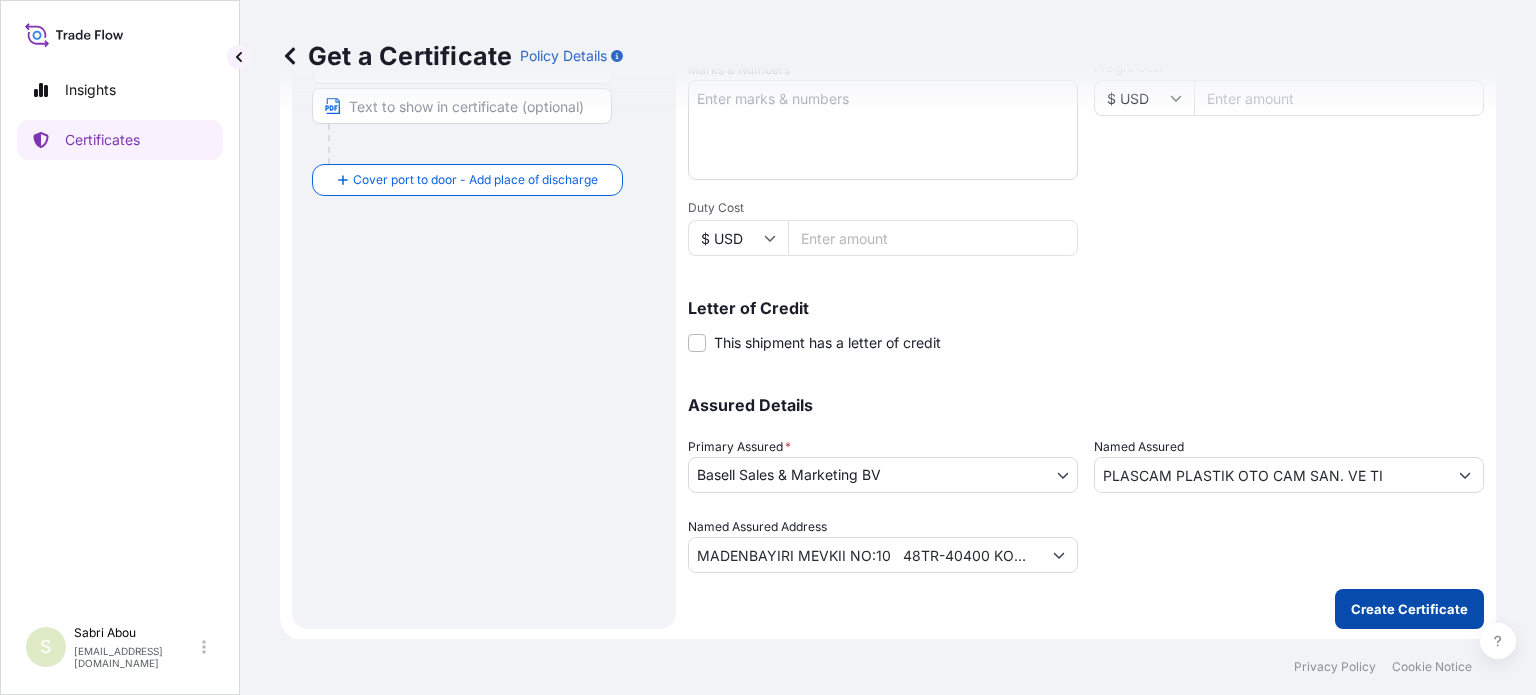 click on "Create Certificate" at bounding box center [1409, 609] 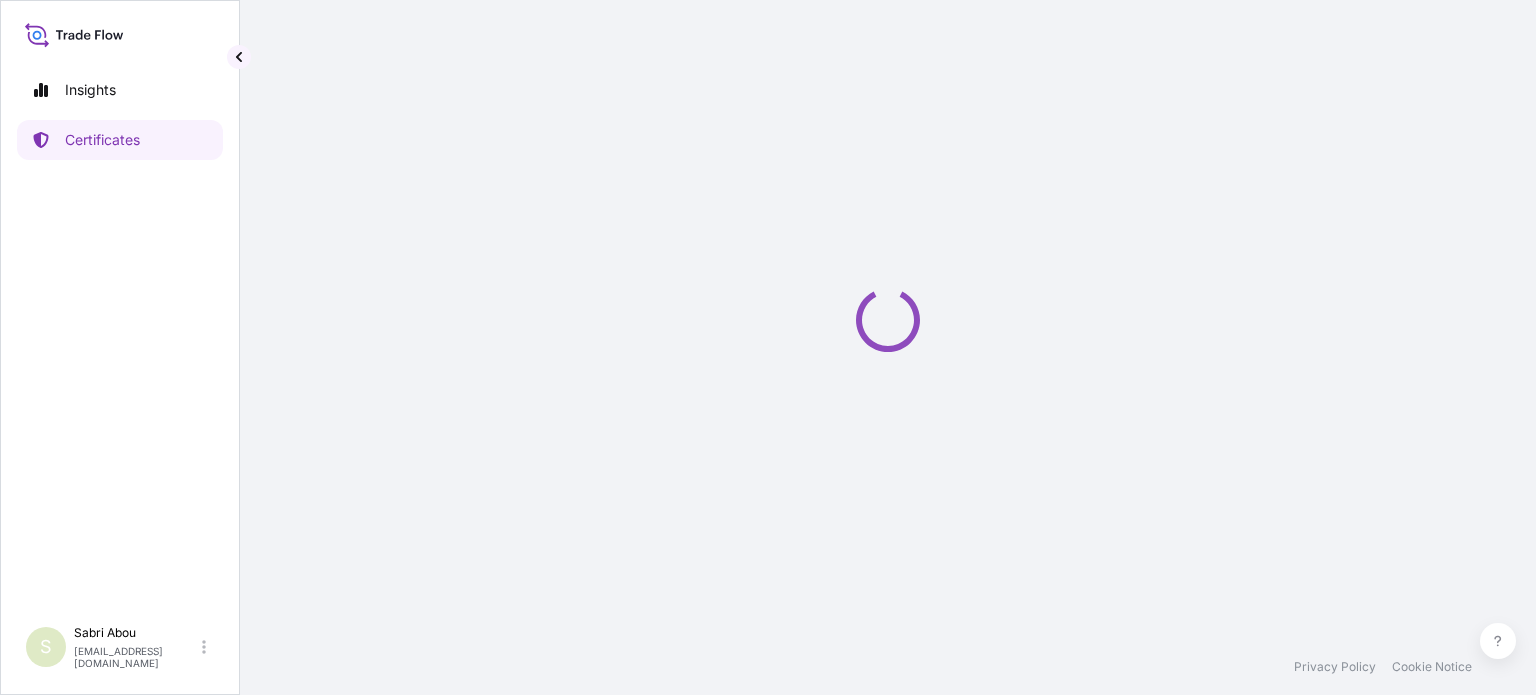 scroll, scrollTop: 0, scrollLeft: 0, axis: both 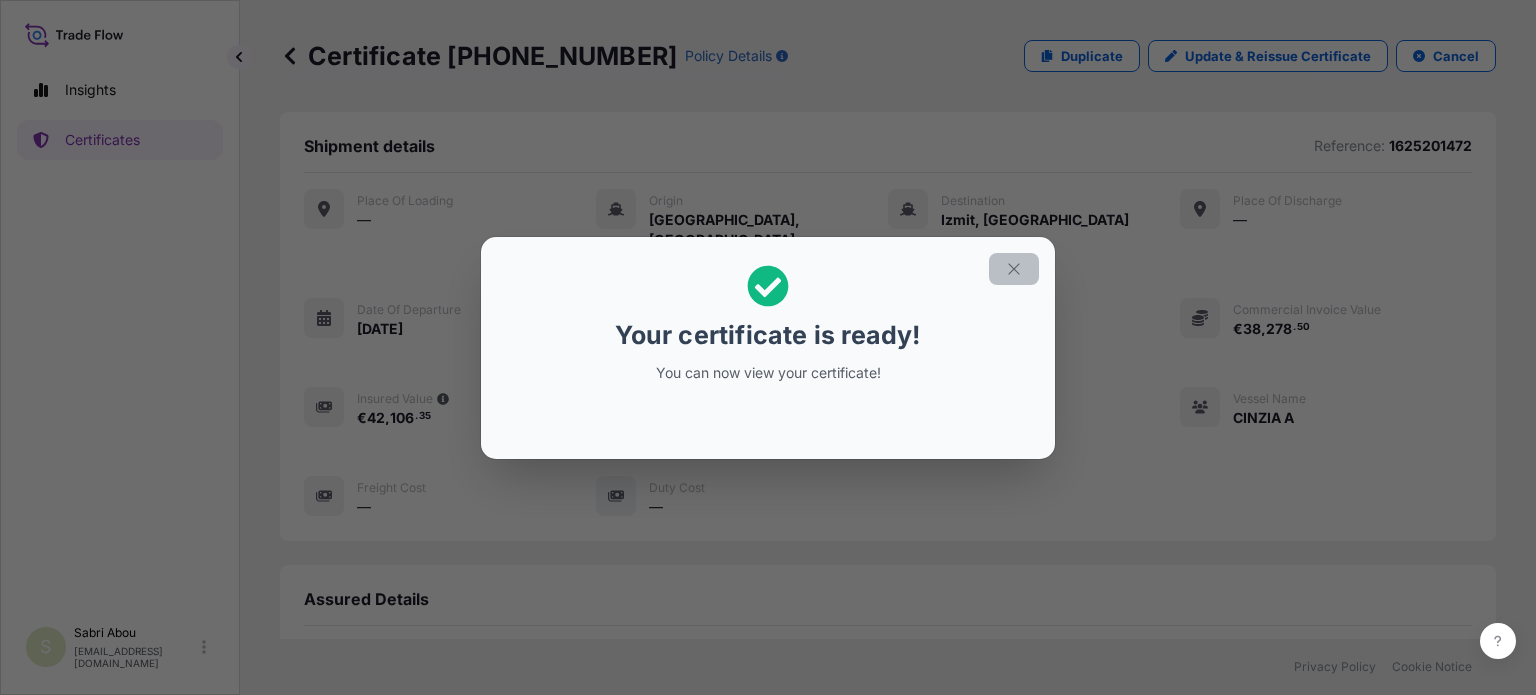 click 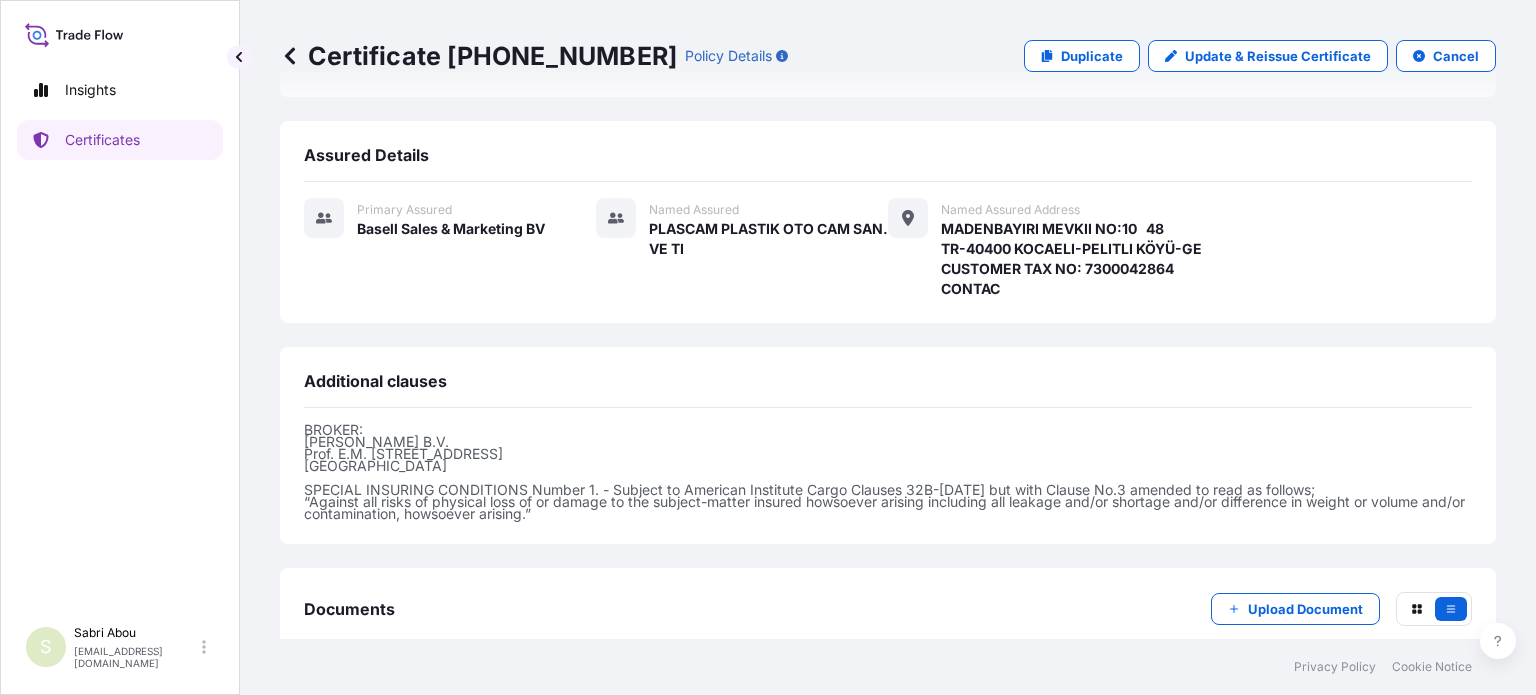 scroll, scrollTop: 533, scrollLeft: 0, axis: vertical 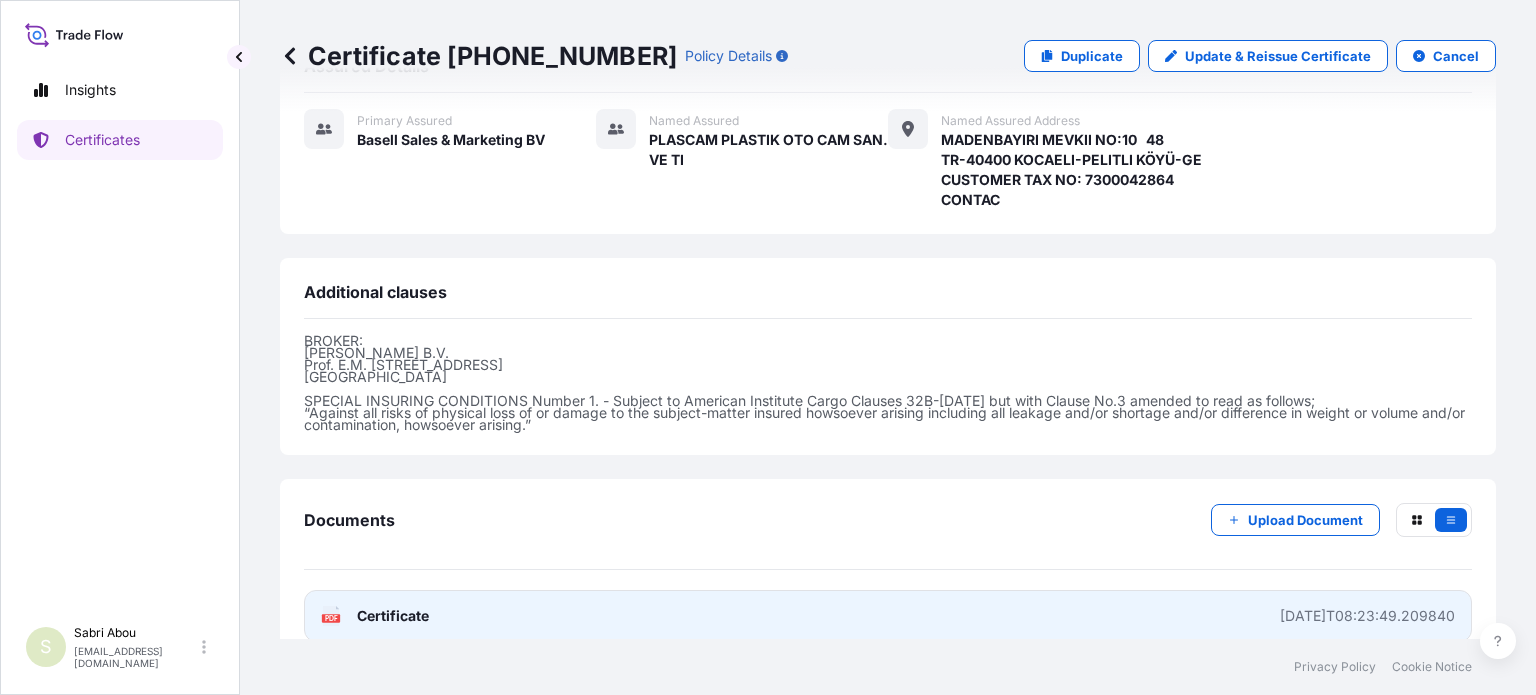click on "PDF Certificate [DATE]T08:23:49.209840" at bounding box center (888, 616) 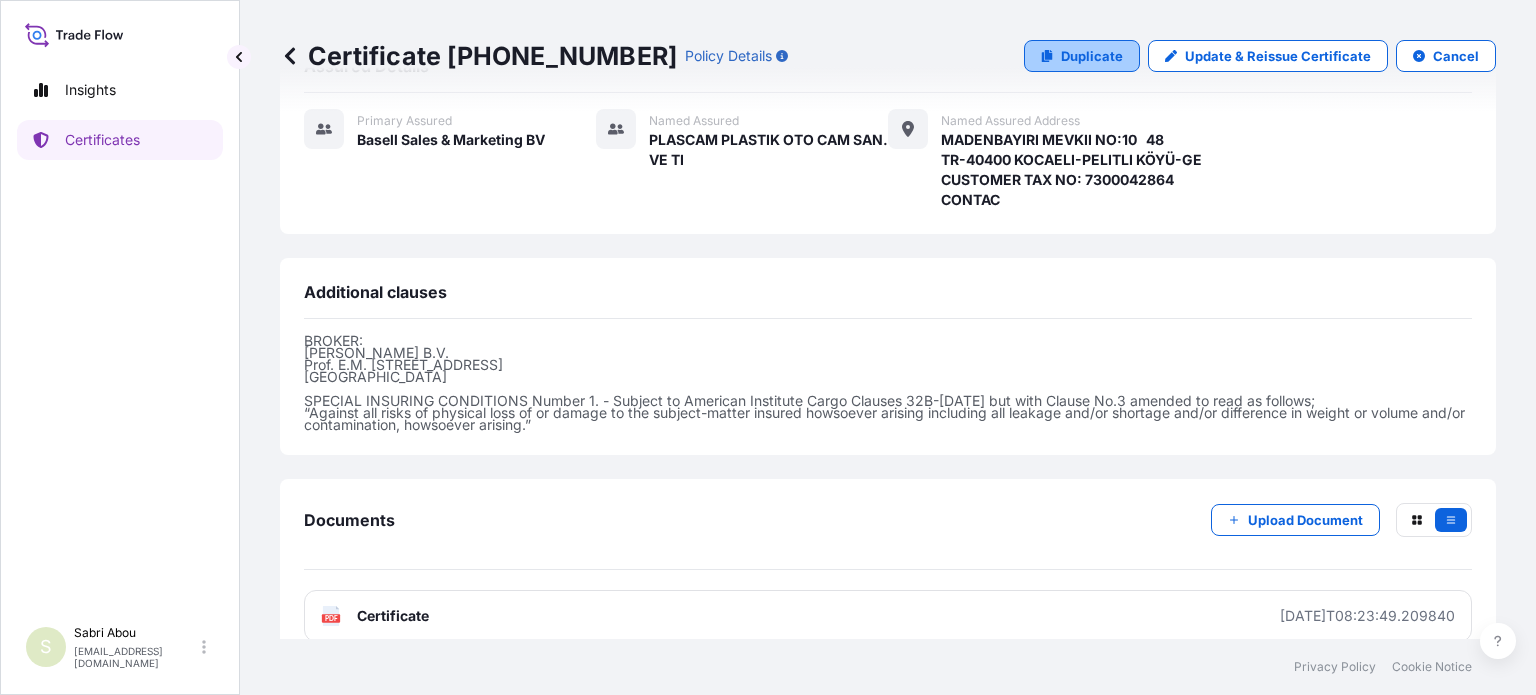 click on "Duplicate" at bounding box center [1092, 56] 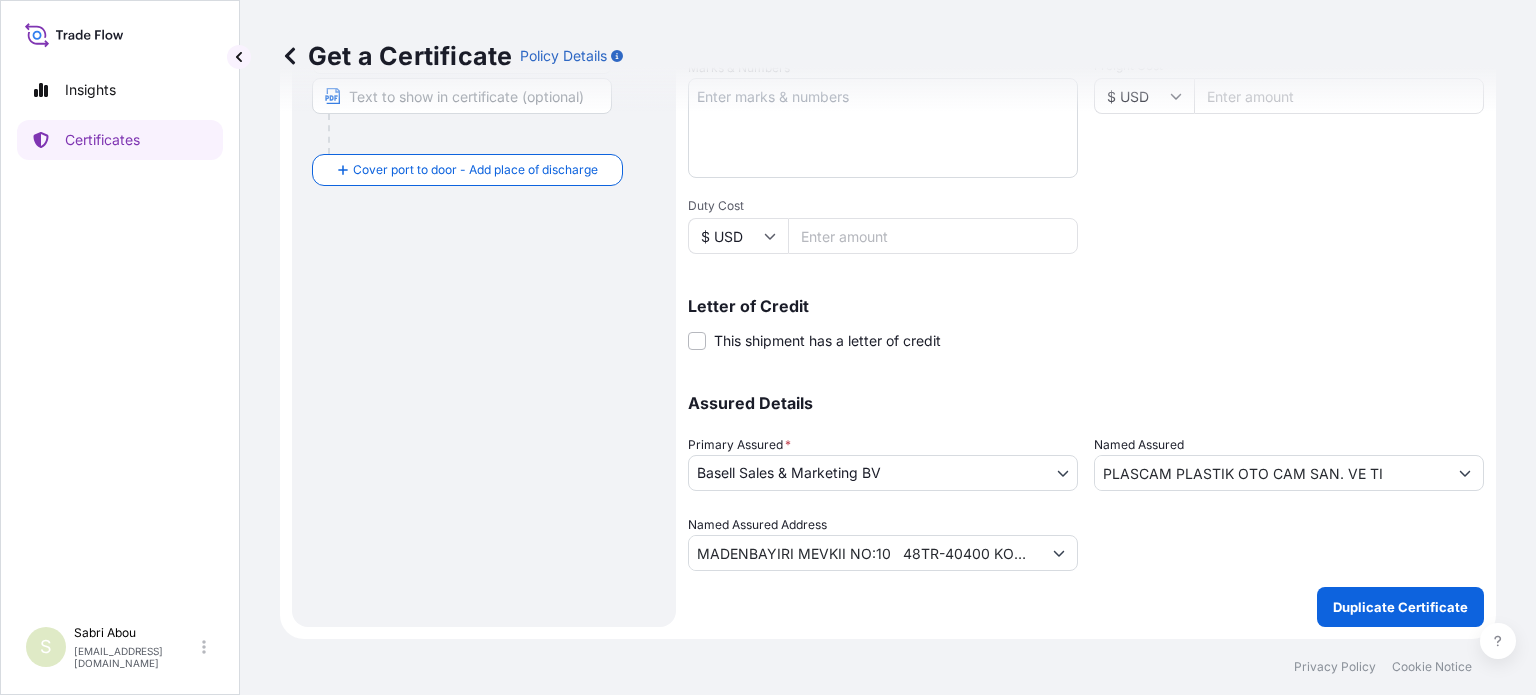 scroll, scrollTop: 504, scrollLeft: 0, axis: vertical 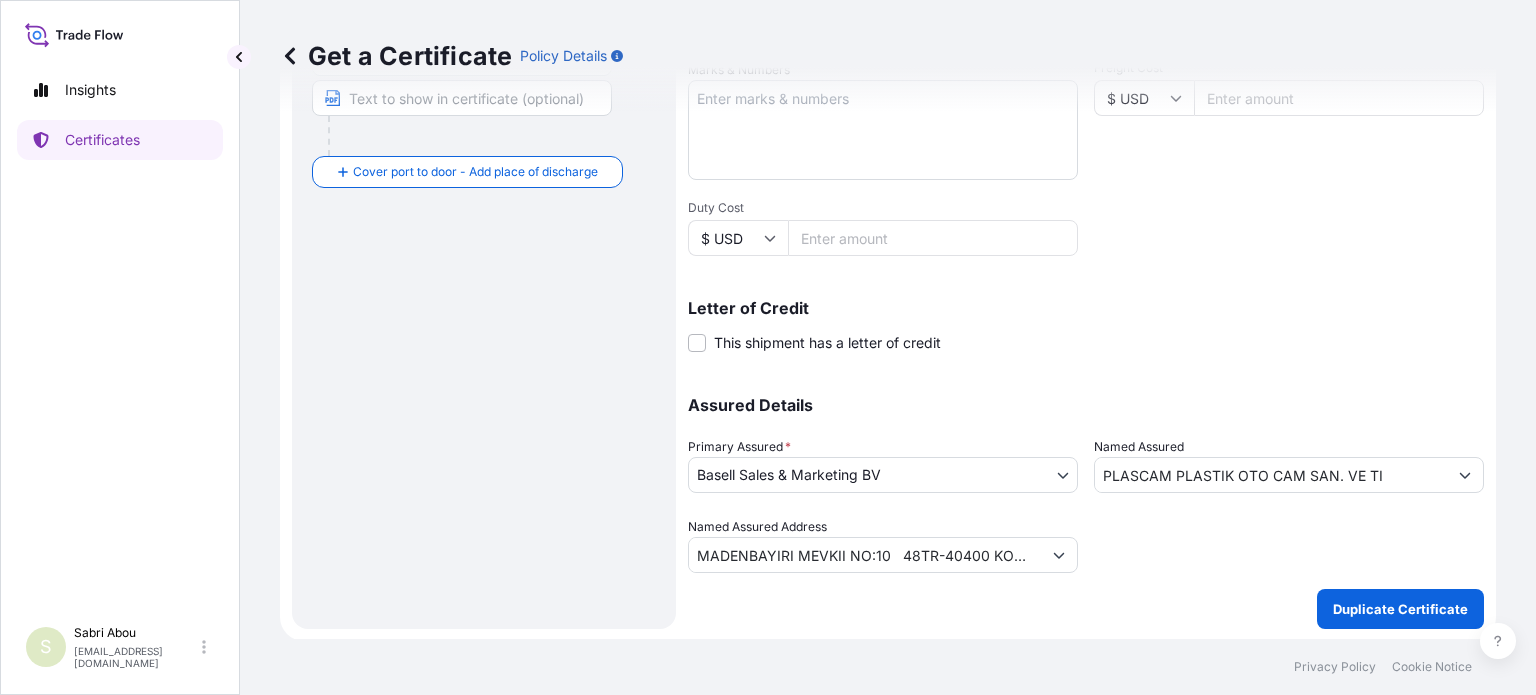 type on "MADENBAYIRI MEVKII NO:10   48TR-40400 KOCAELI-PELITLI KÖYÜ-GECUSTOMER TAX NO: 7300042864CONTAC" 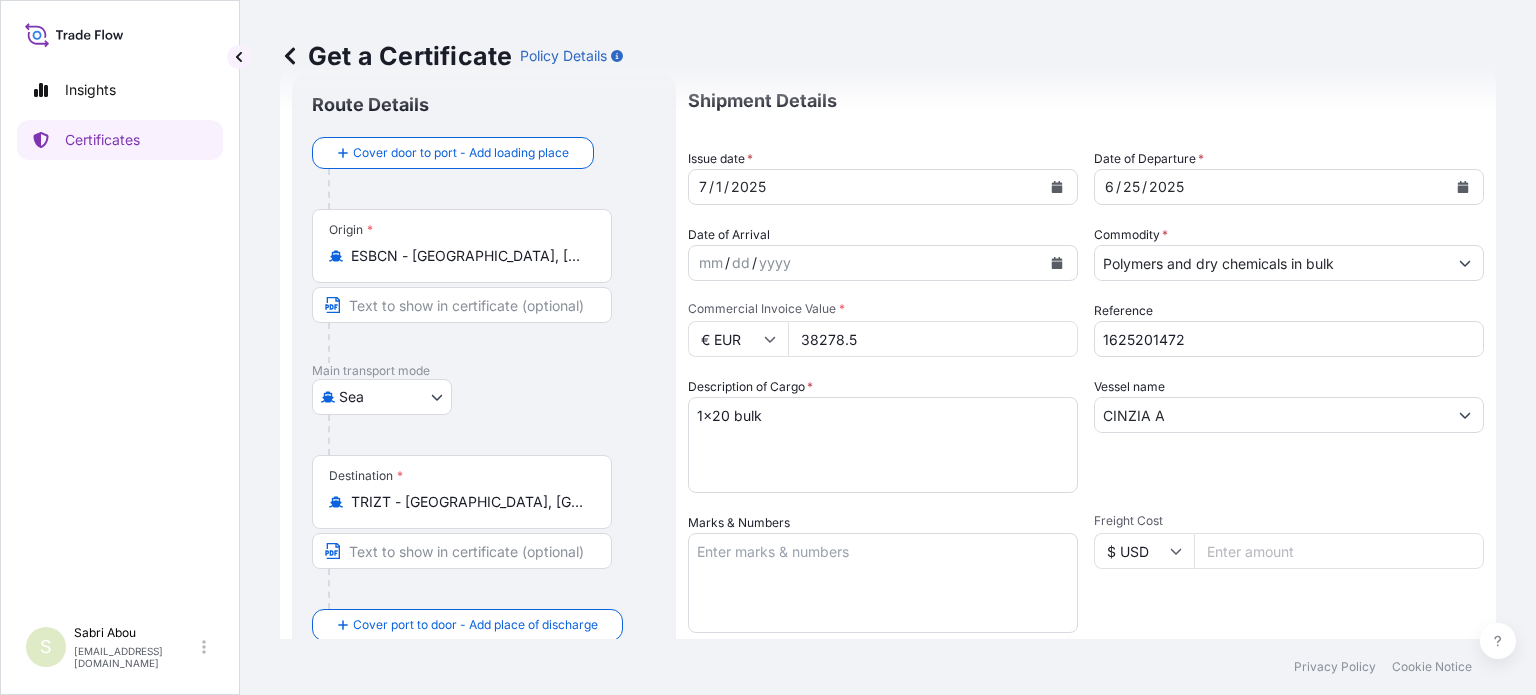 scroll, scrollTop: 0, scrollLeft: 0, axis: both 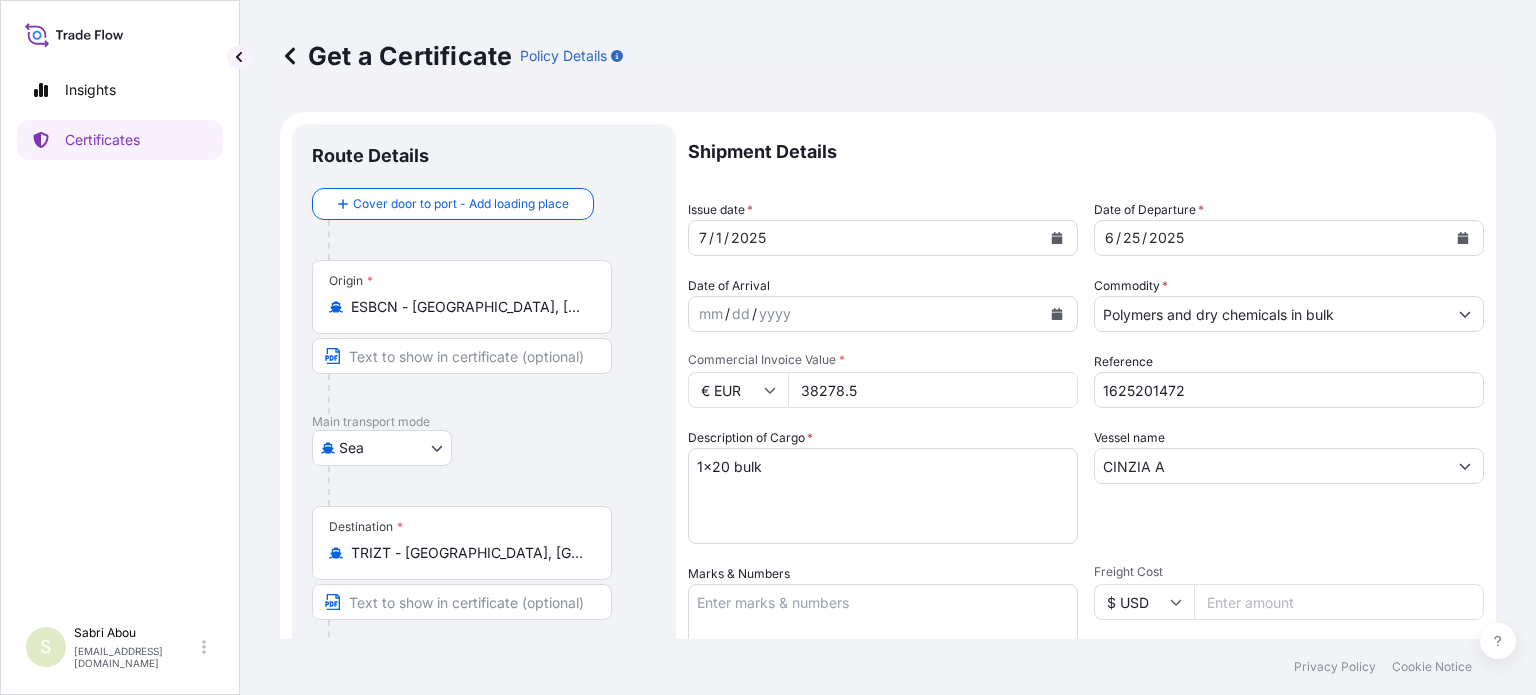 drag, startPoint x: 895, startPoint y: 394, endPoint x: 721, endPoint y: 411, distance: 174.82849 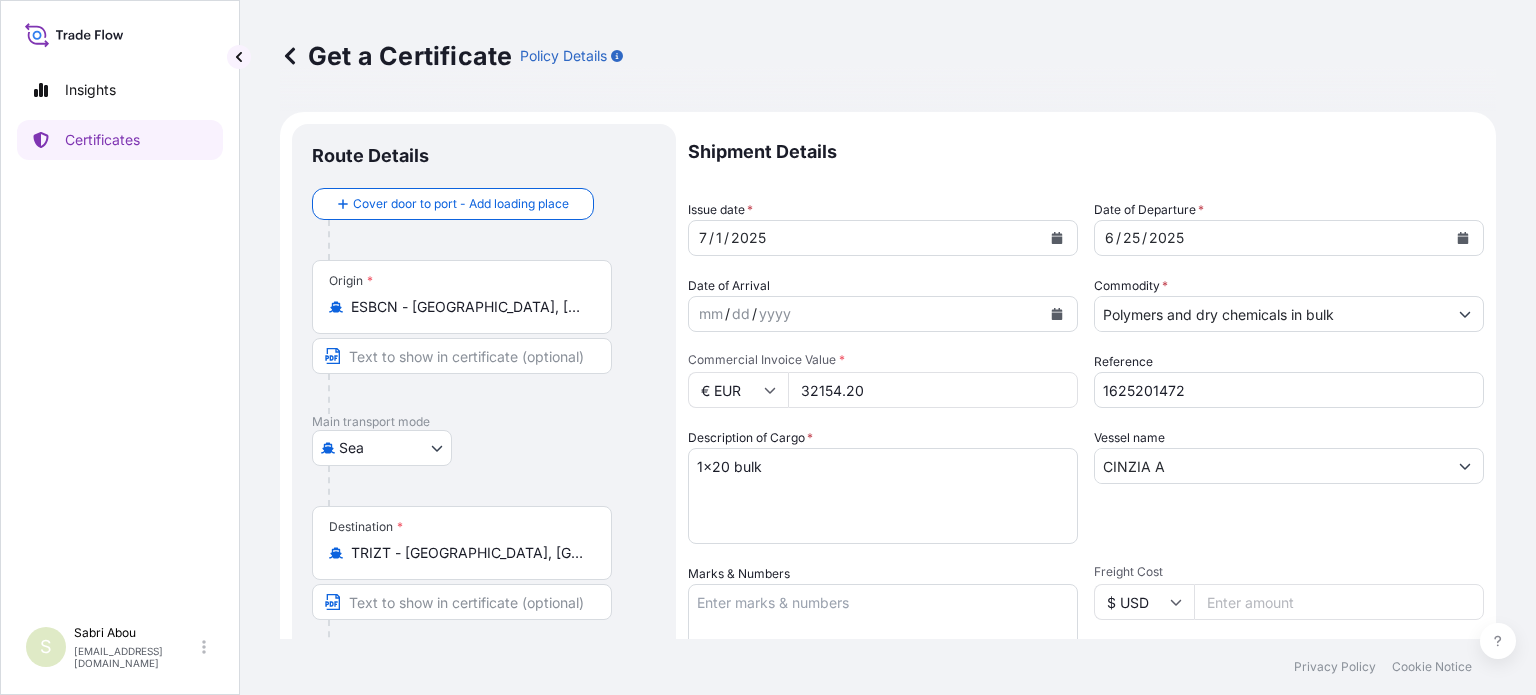 type on "32154.20" 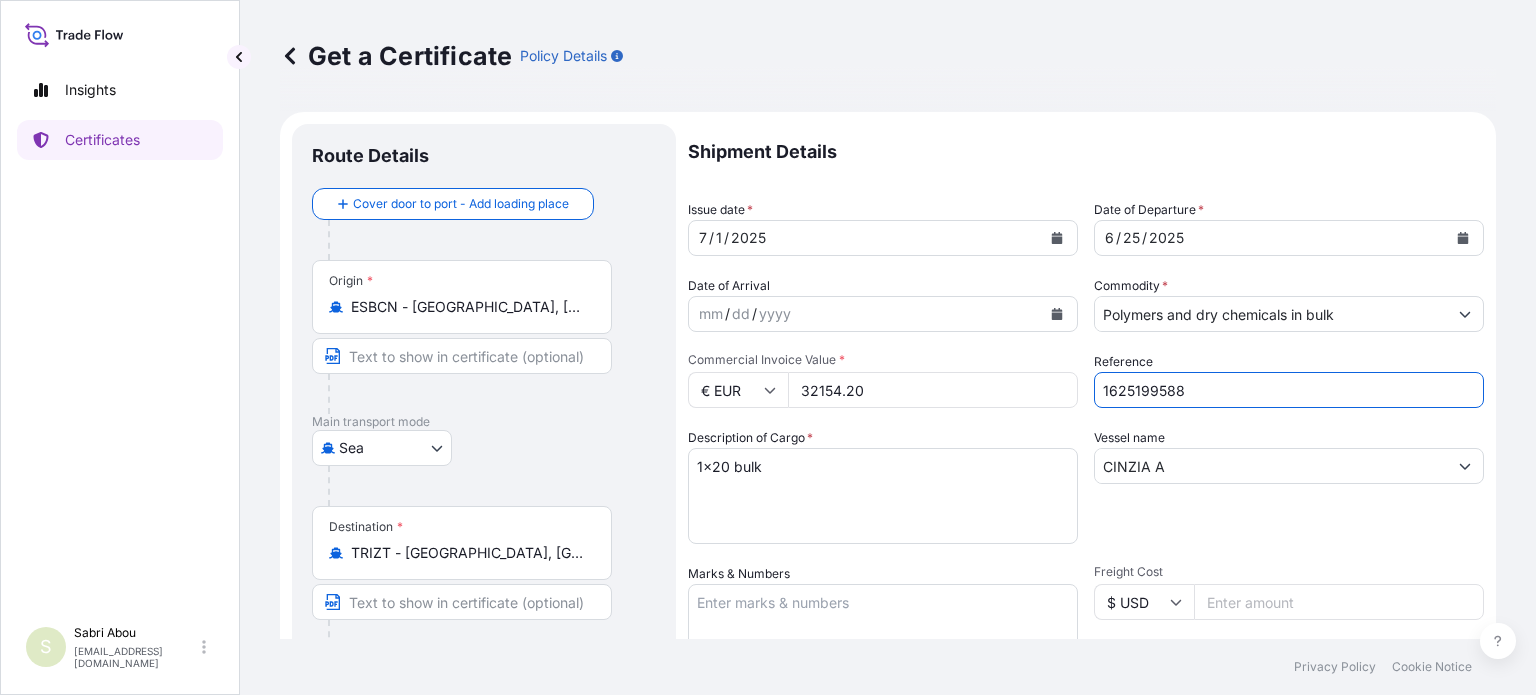 type on "1625199588" 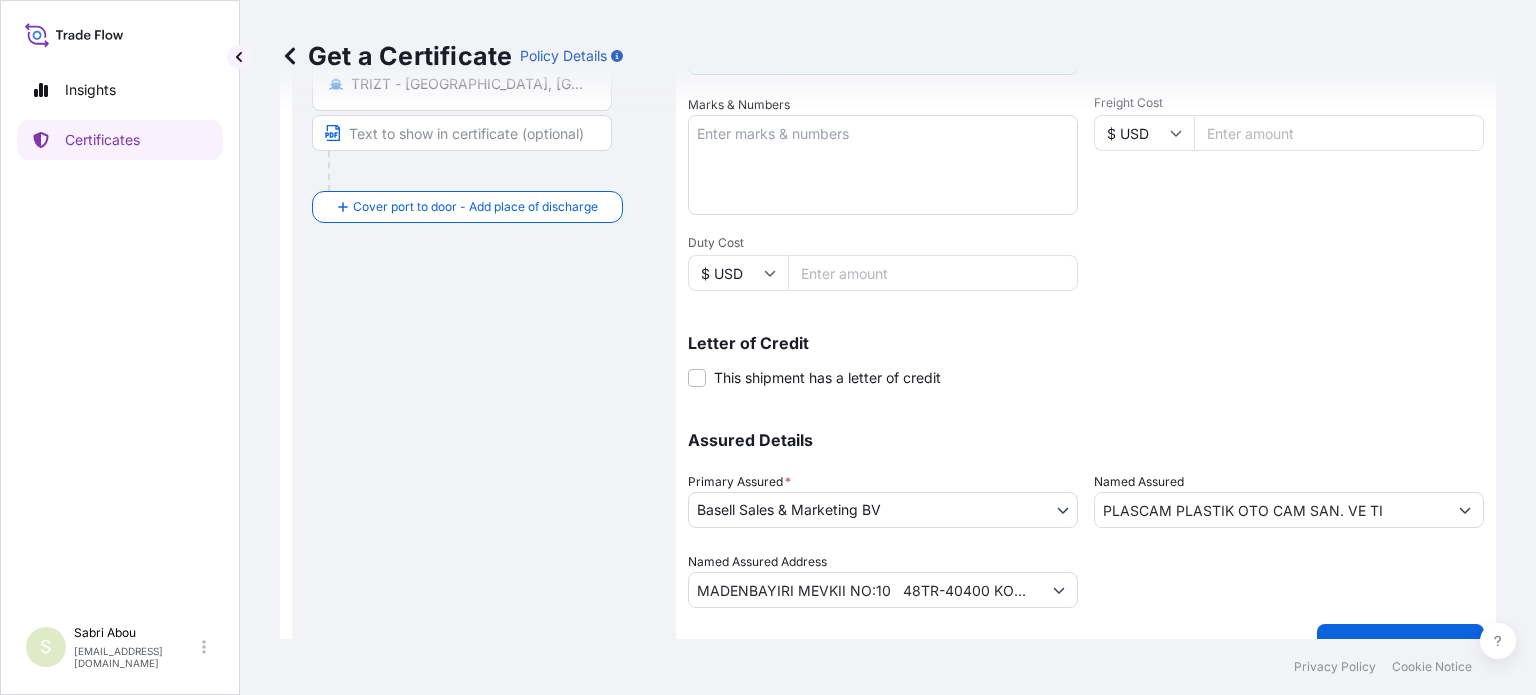 scroll, scrollTop: 504, scrollLeft: 0, axis: vertical 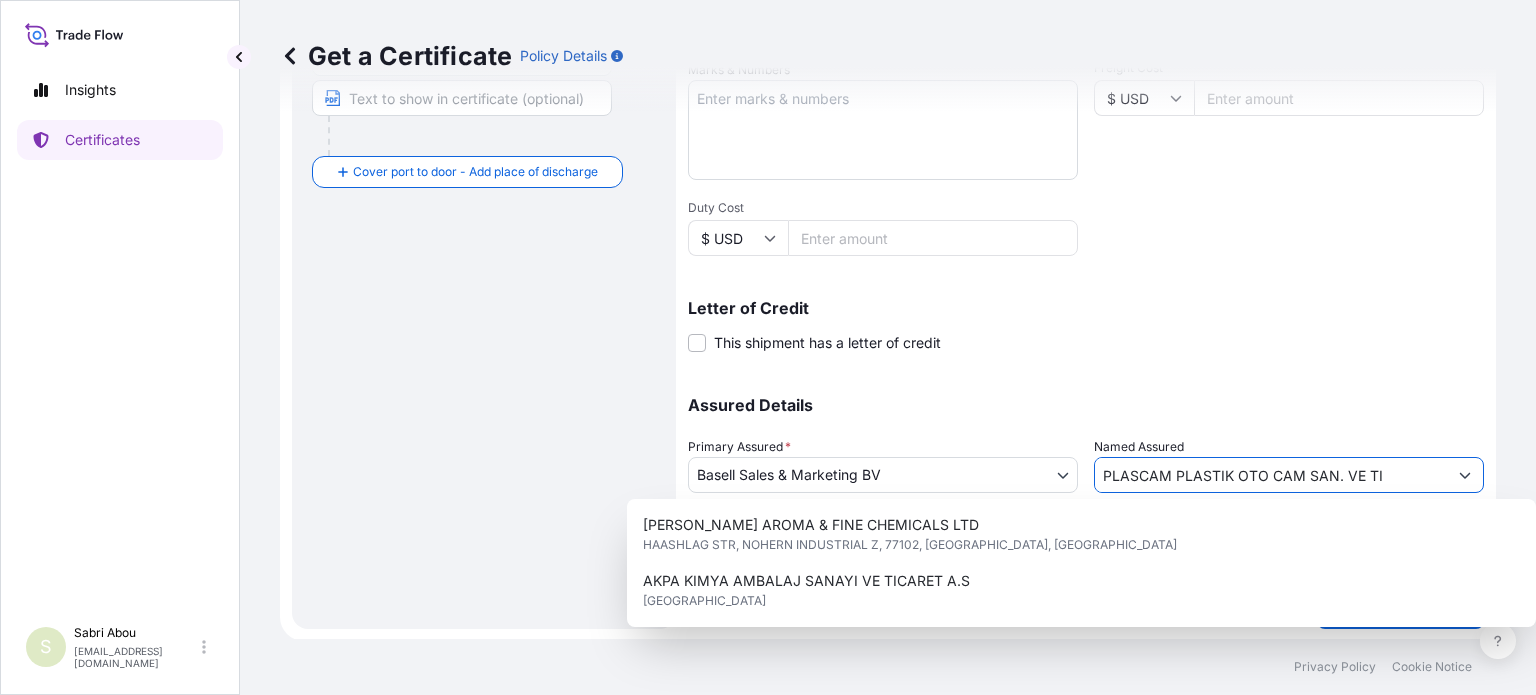 drag, startPoint x: 1392, startPoint y: 478, endPoint x: 953, endPoint y: 479, distance: 439.00113 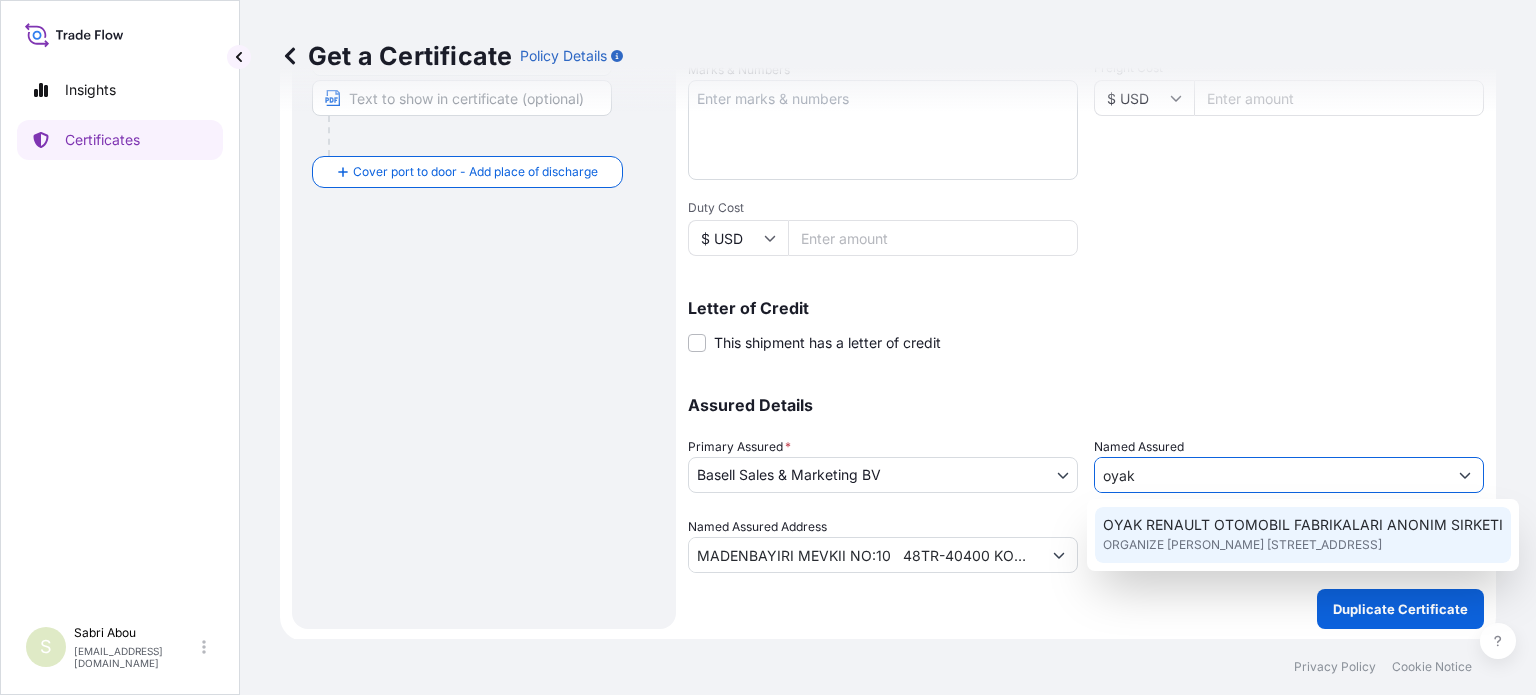 click on "ORGANIZE [PERSON_NAME] [STREET_ADDRESS]" at bounding box center (1242, 545) 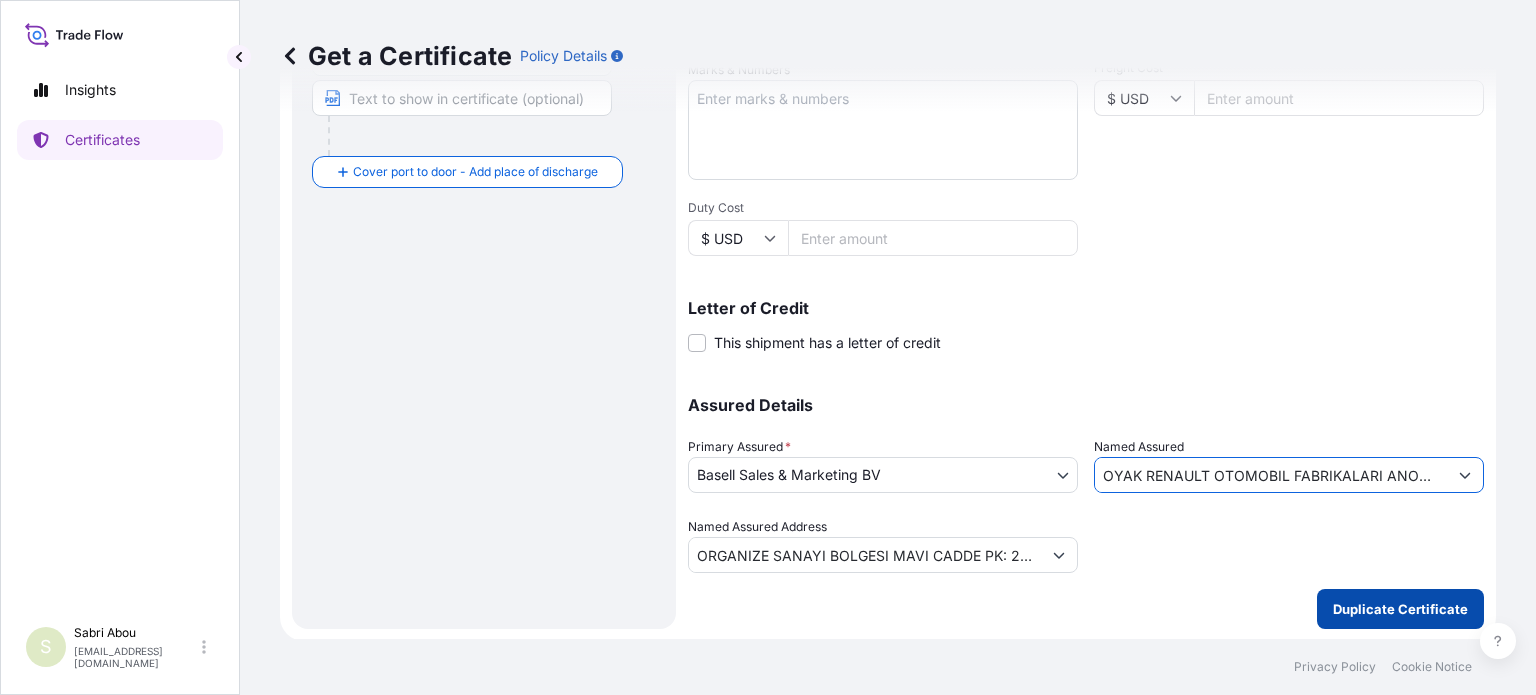 type on "OYAK RENAULT OTOMOBIL FABRIKALARI ANONIM SIRKETI" 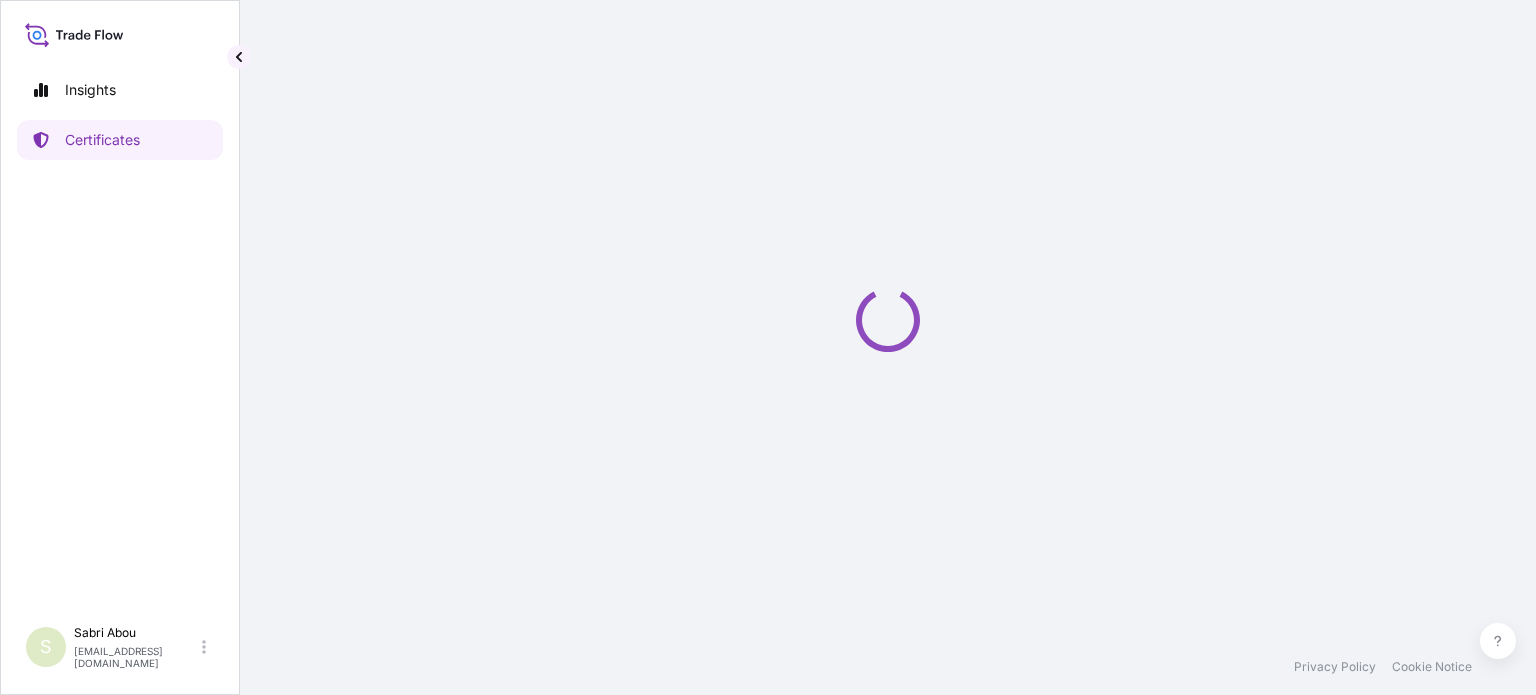 scroll, scrollTop: 0, scrollLeft: 0, axis: both 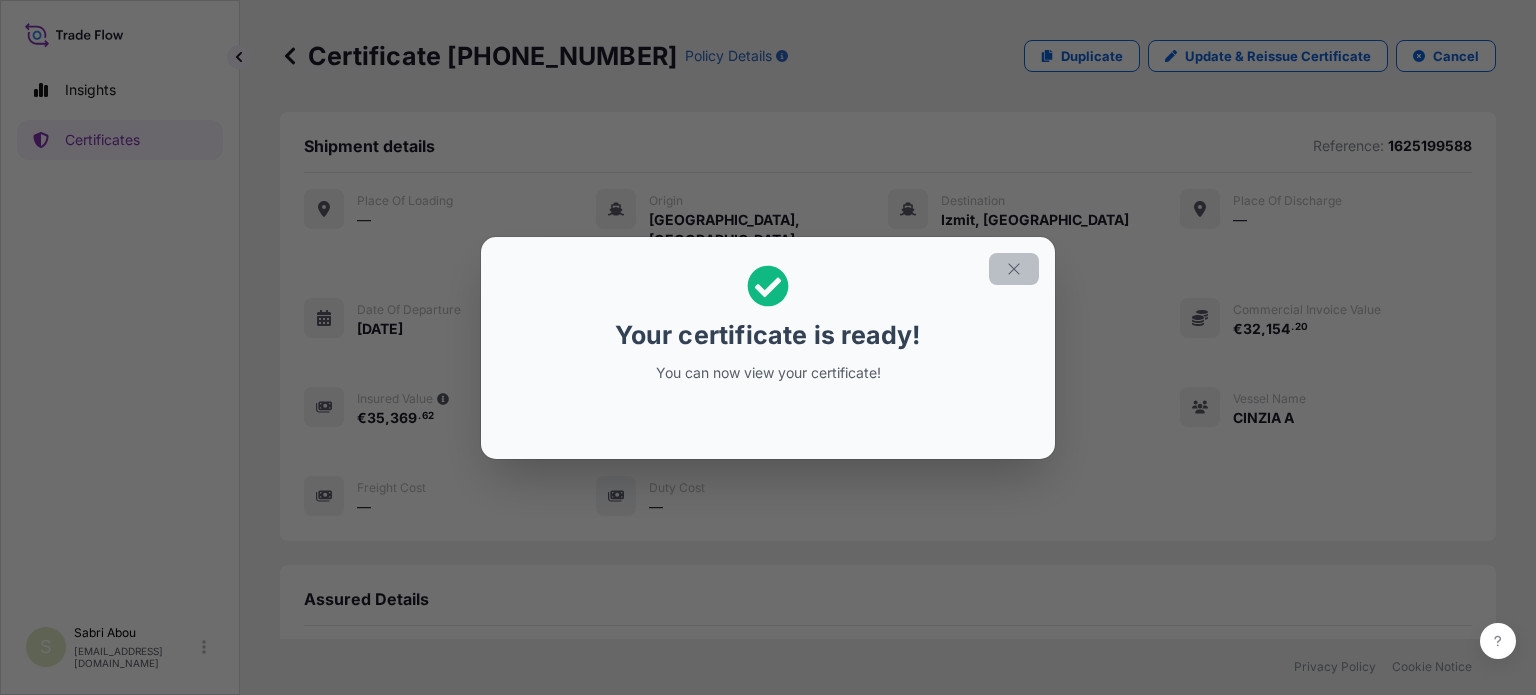 click 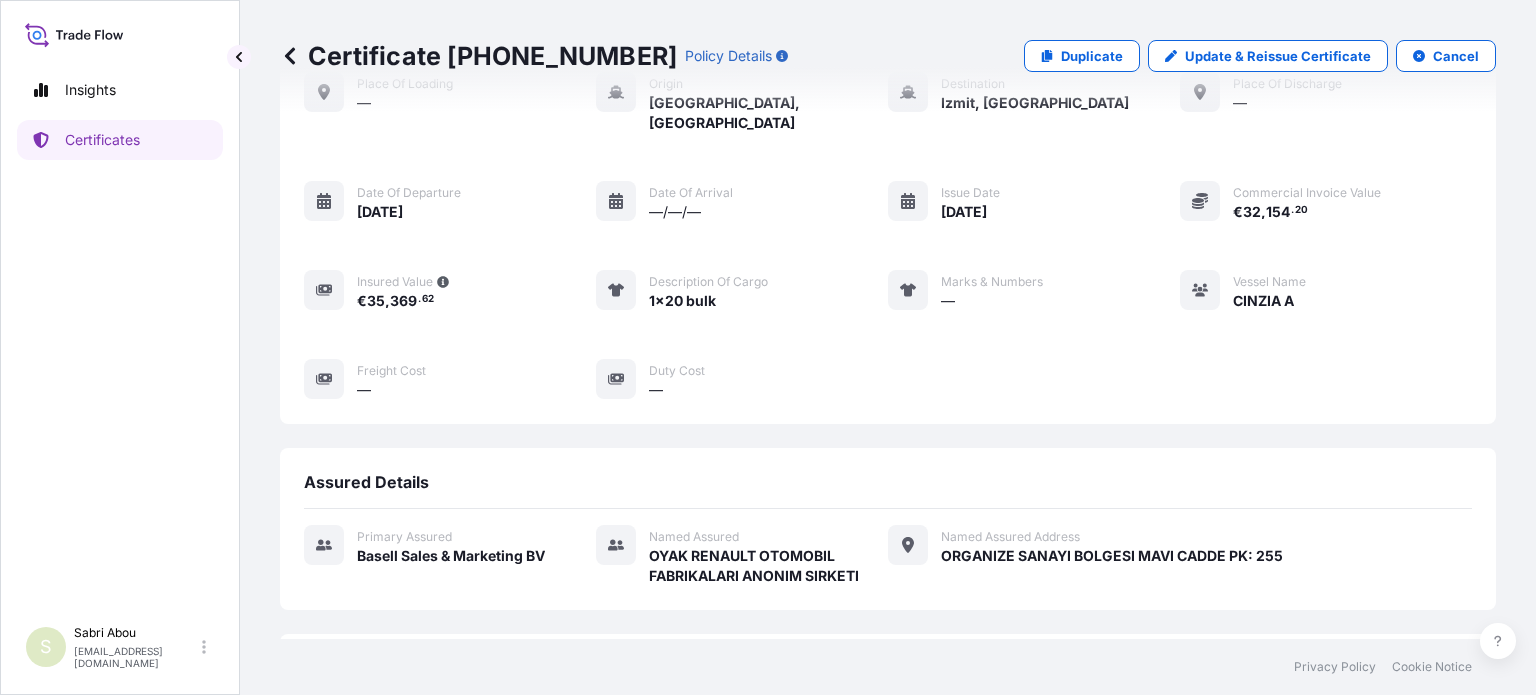 scroll, scrollTop: 493, scrollLeft: 0, axis: vertical 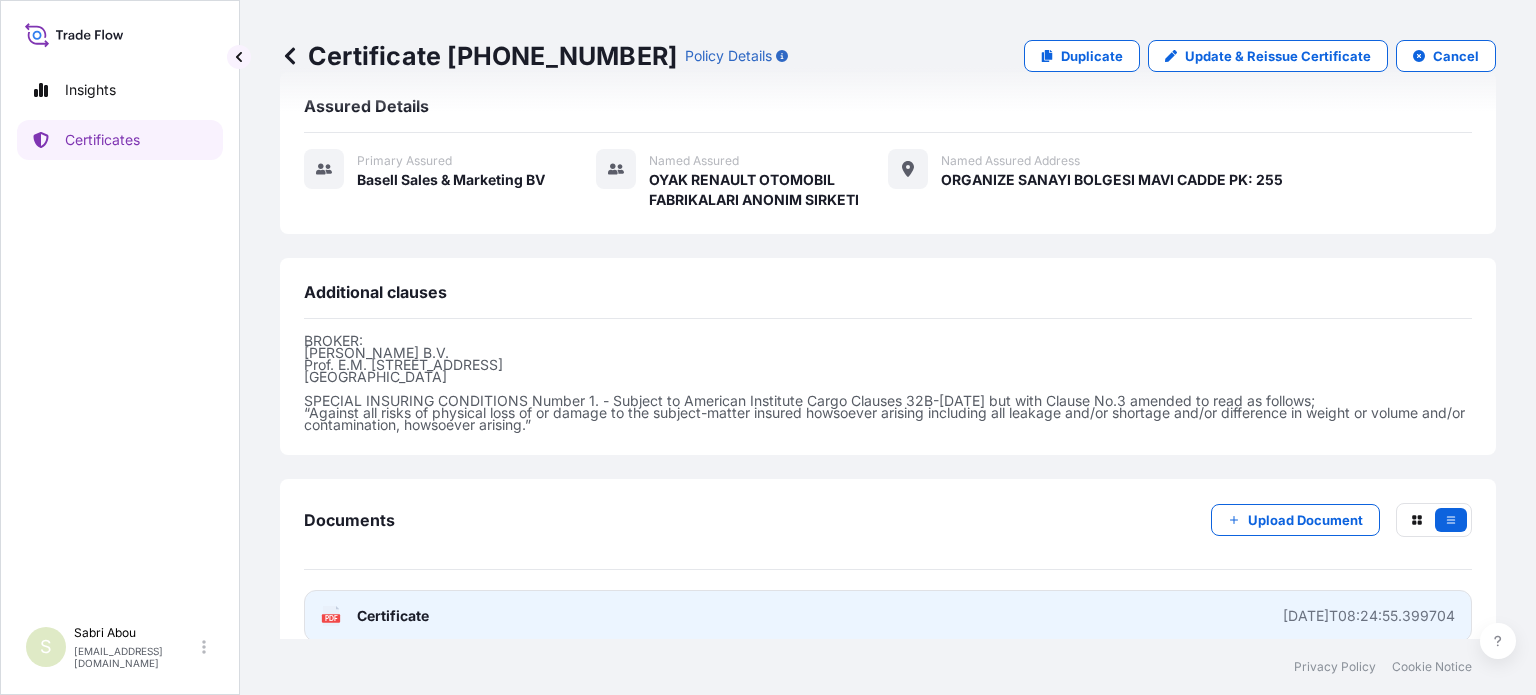 click on "PDF Certificate [DATE]T08:24:55.399704" at bounding box center (888, 616) 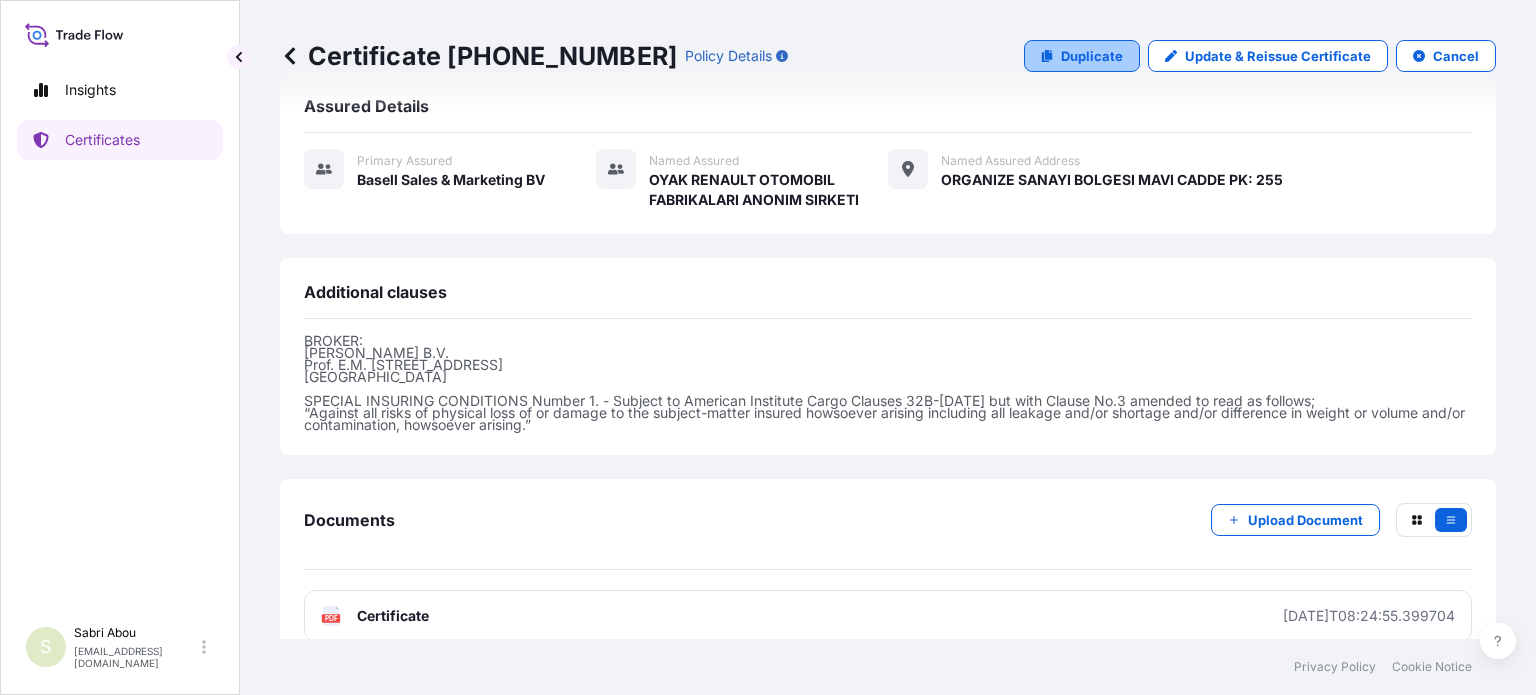 click on "Duplicate" at bounding box center (1092, 56) 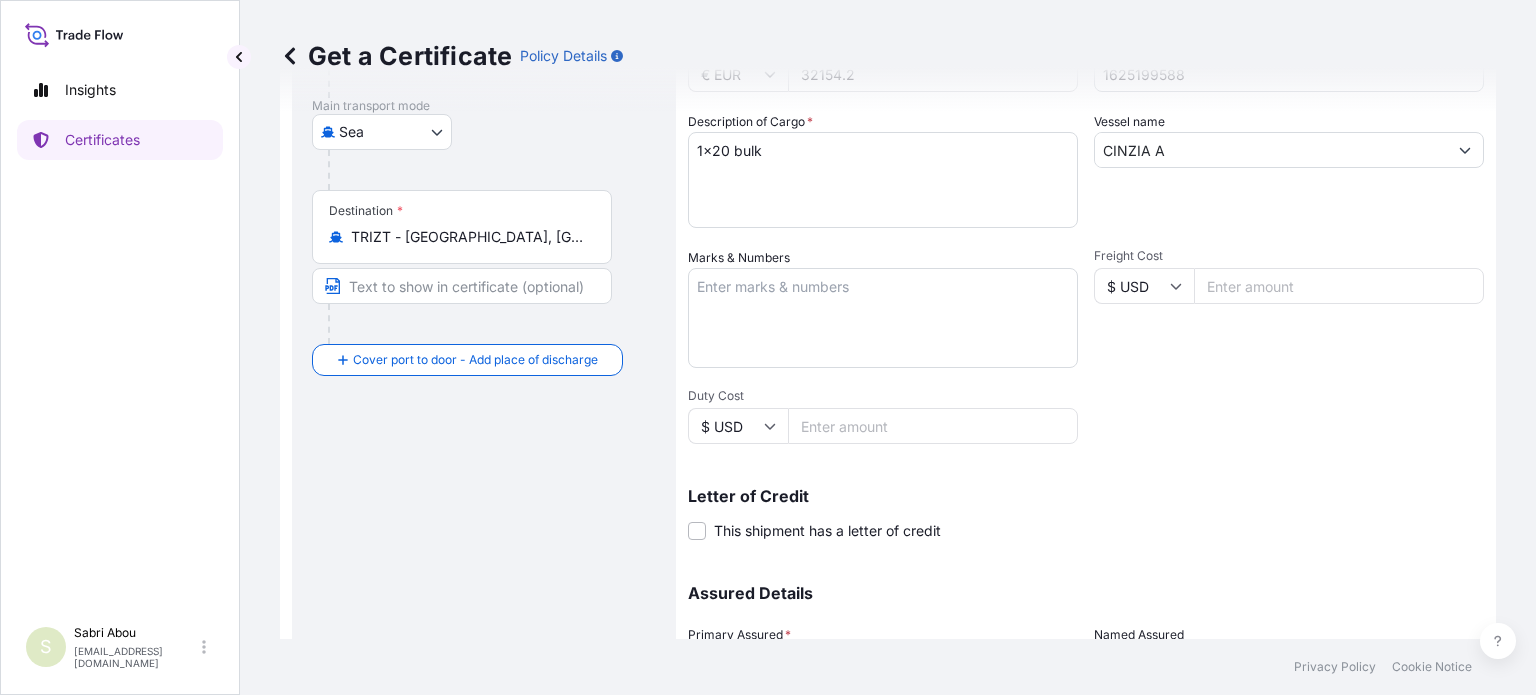 scroll, scrollTop: 0, scrollLeft: 0, axis: both 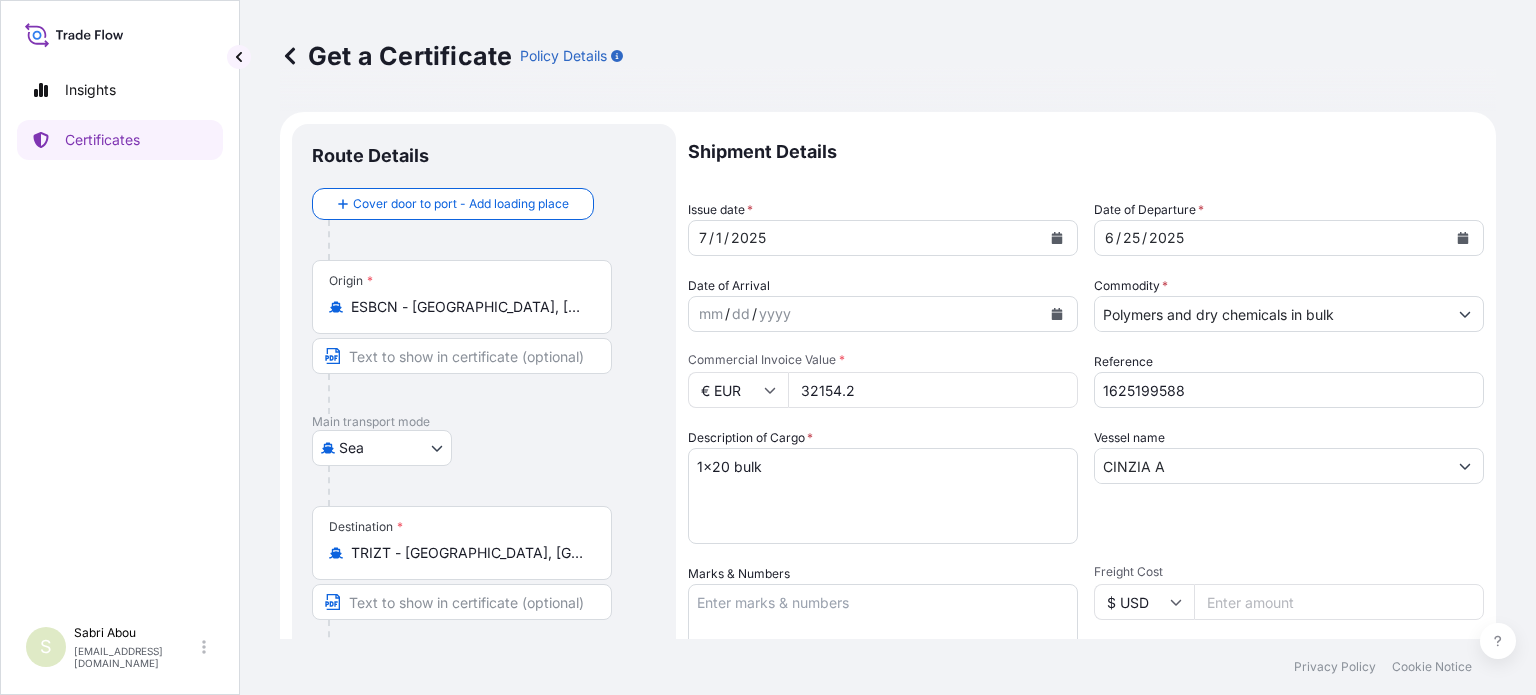 click on "Shipment Details Issue date * [DATE] Date of Departure * [DATE] Date of Arrival mm / dd / yyyy Commodity * Polymers and dry chemicals in bulk Packing Category Commercial Invoice Value    * € EUR 32154.2 Reference 1625199588 Description of Cargo * 1x20 bulk Vessel name [PERSON_NAME] & Numbers Freight Cost   $ USD Duty Cost   $ USD Letter of Credit This shipment has a letter of credit Letter of credit * Letter of credit may not exceed 12000 characters Assured Details Primary Assured * Basell Sales & Marketing BV  Basell Poliolefine Italia S.r.l. Basell International Trading FZE Basell Asia Pacific Limited Basell Polyolefine GmbH Lyondell Chemie Nederland B.V BDP International NV Basell Sales & Marketing BV  Lyondell Chimie [GEOGRAPHIC_DATA] SAS  Named Assured OYAK RENAULT OTOMOBIL FABRIKALARI ANONIM SIRKETI Named Assured Address ORGANIZE SANAYI BOLGESI MAVI CADDE PK: 255" at bounding box center (1086, 600) 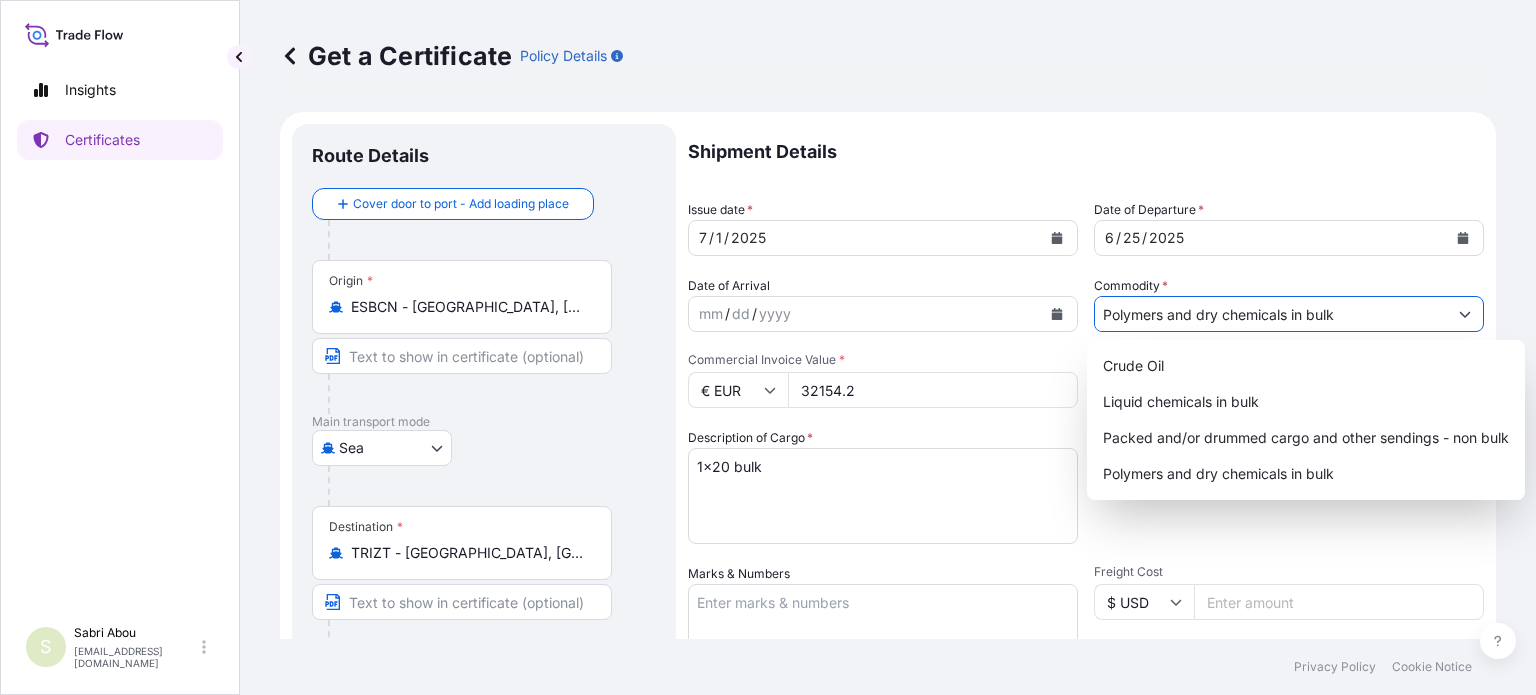click on "Polymers and dry chemicals in bulk" at bounding box center (1271, 314) 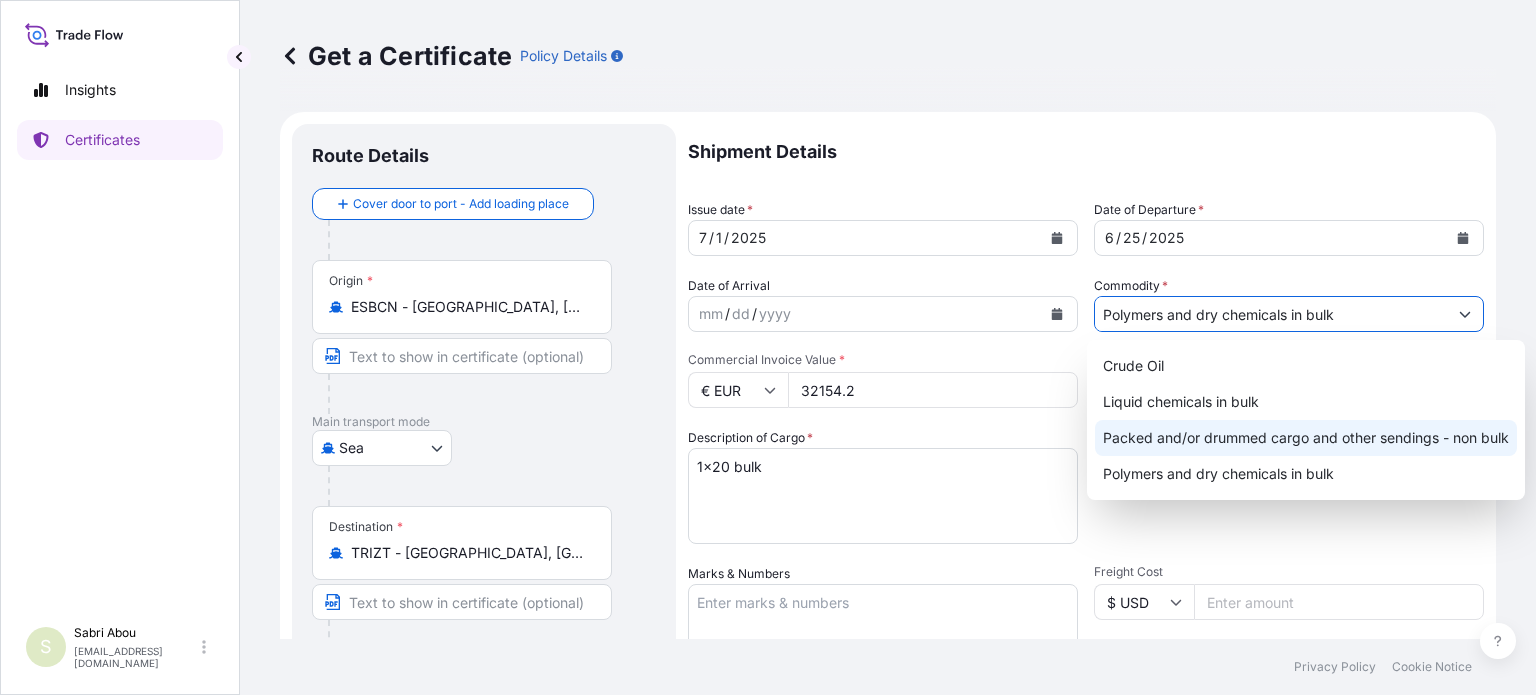 click on "Packed and/or drummed cargo and other sendings - non bulk" at bounding box center [1306, 438] 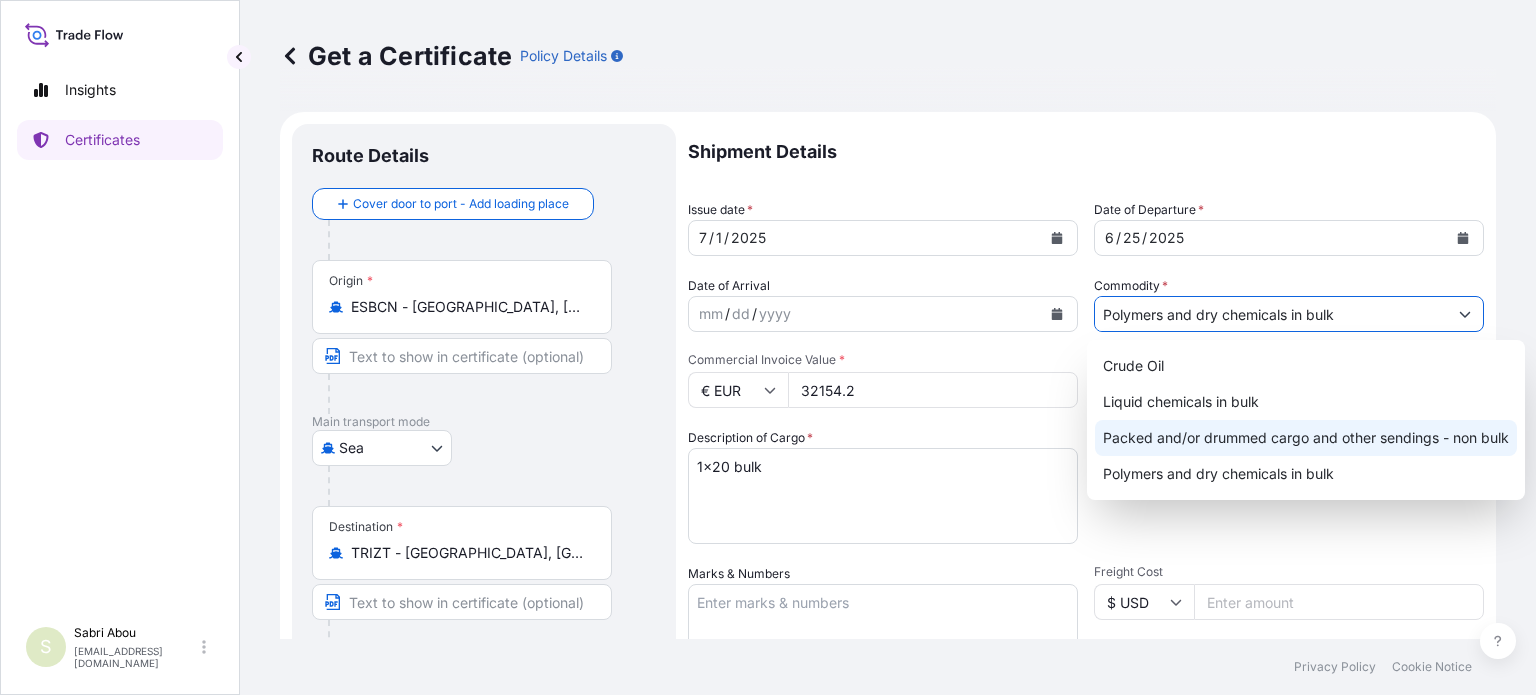 type on "Packed and/or drummed cargo and other sendings - non bulk" 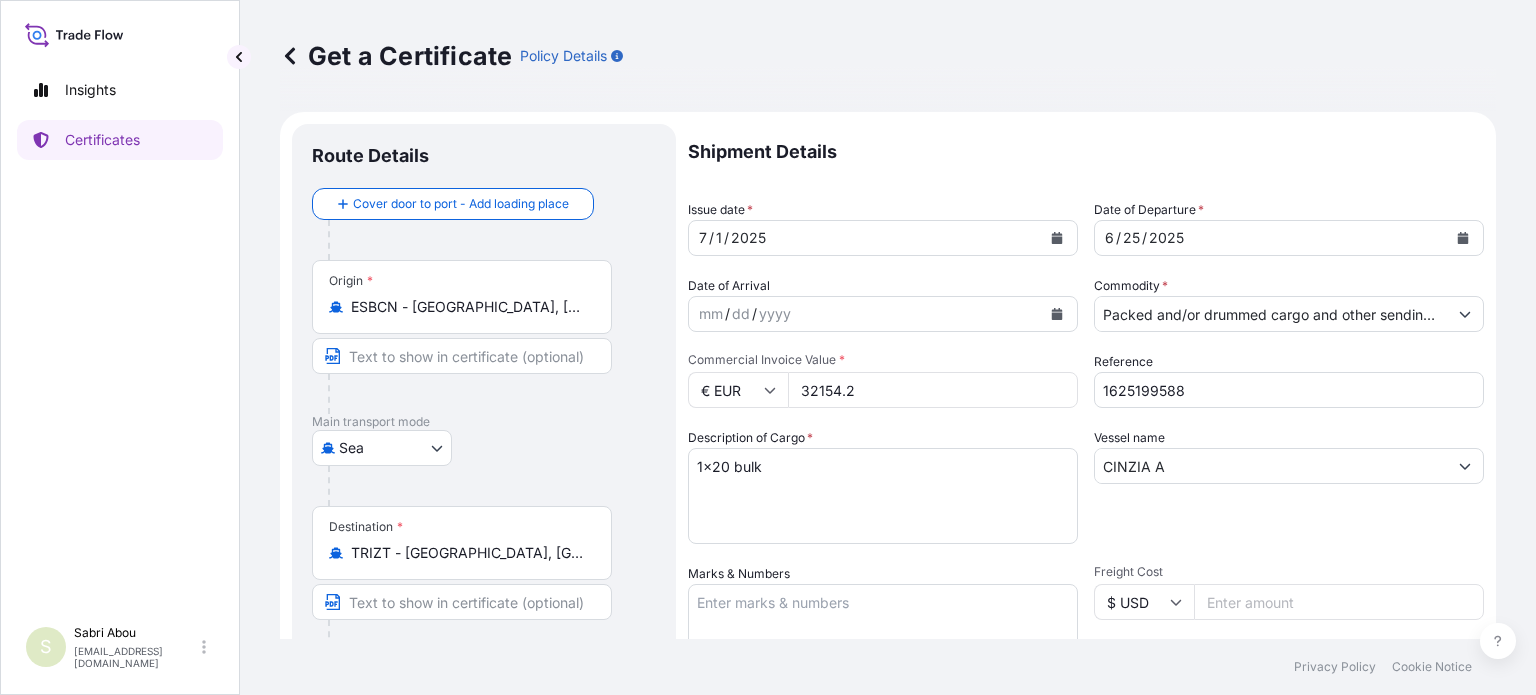drag, startPoint x: 928, startPoint y: 396, endPoint x: 772, endPoint y: 402, distance: 156.11534 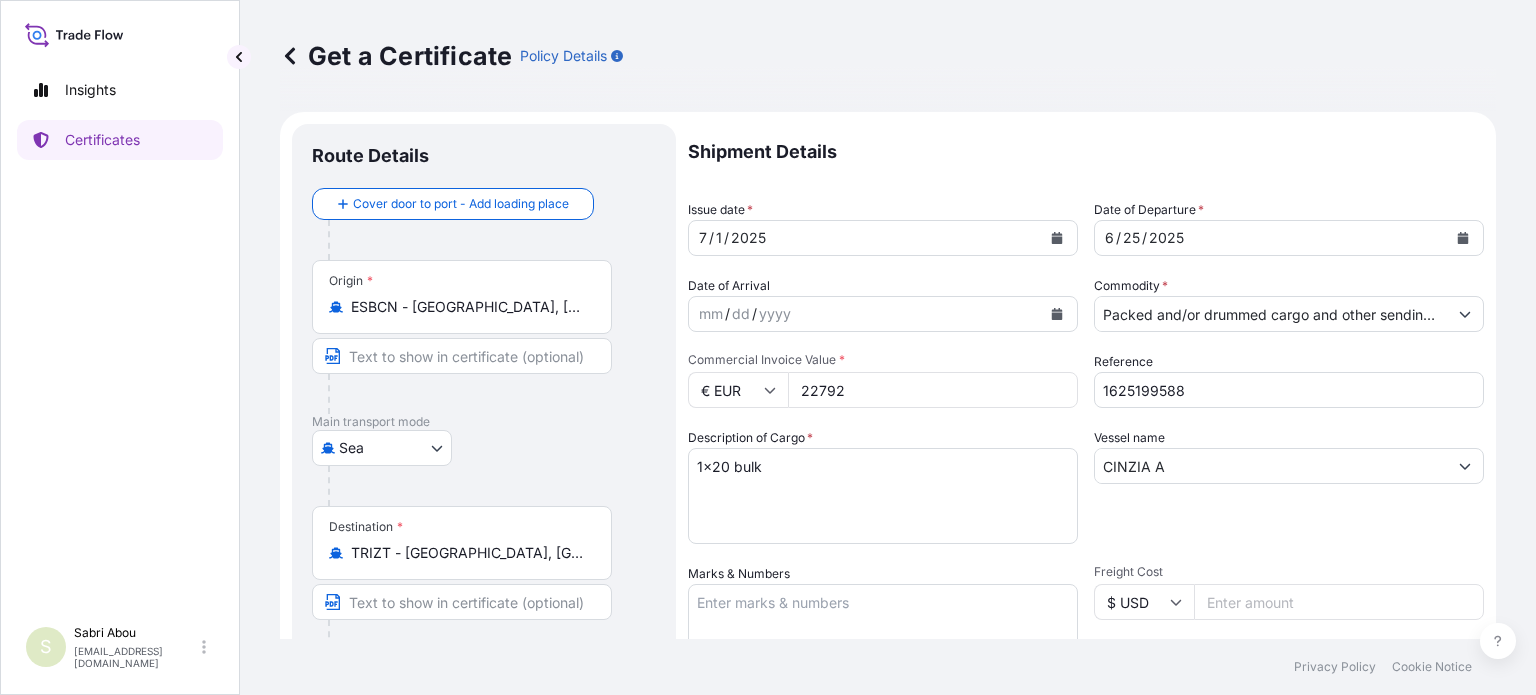 type on "22792" 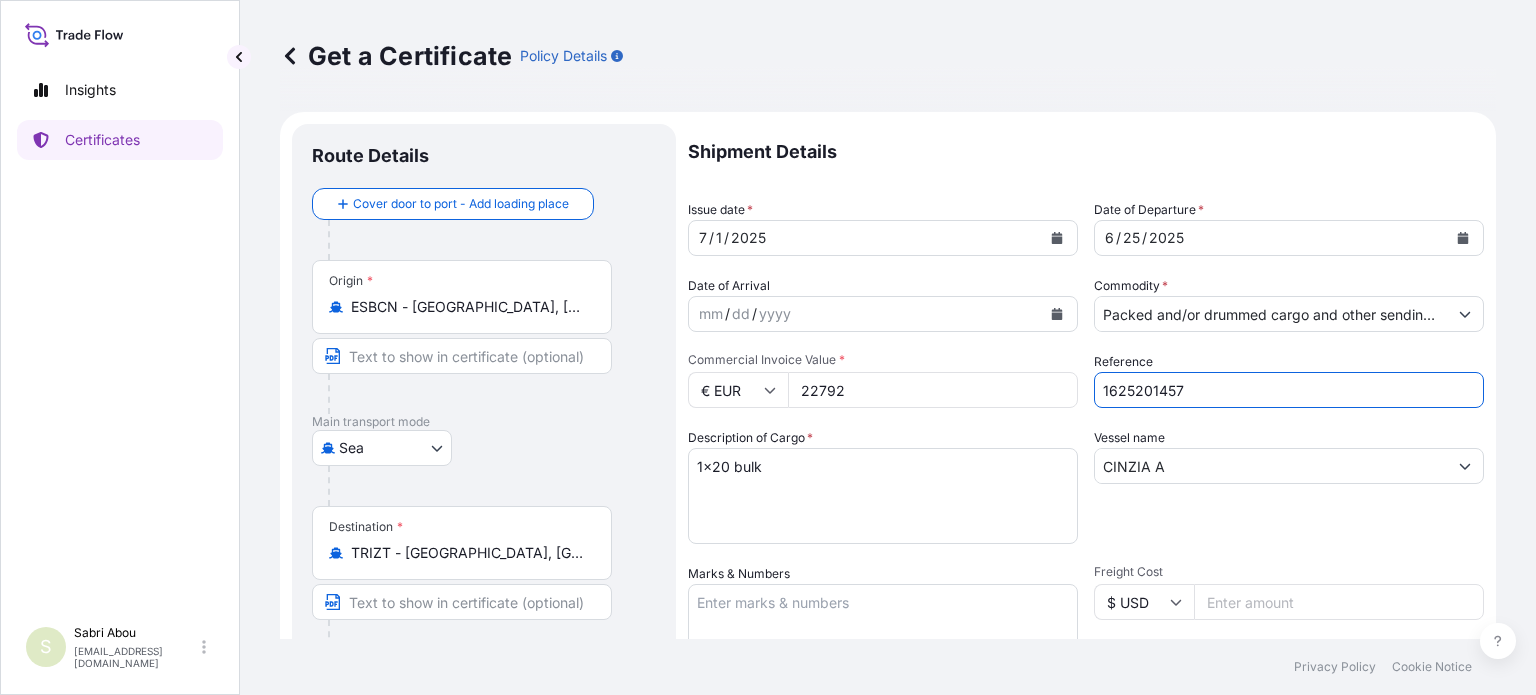 type on "1625201457" 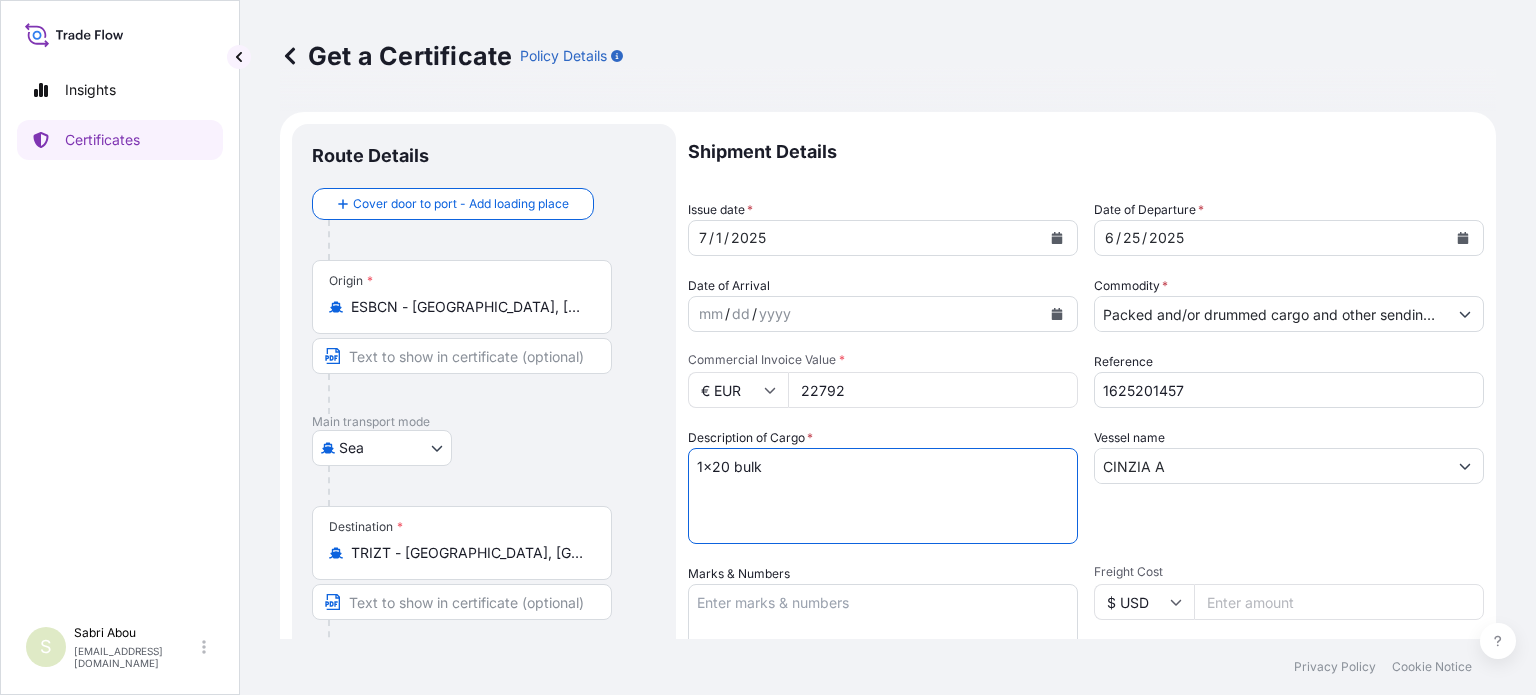 click on "1x20 bulk" at bounding box center [883, 496] 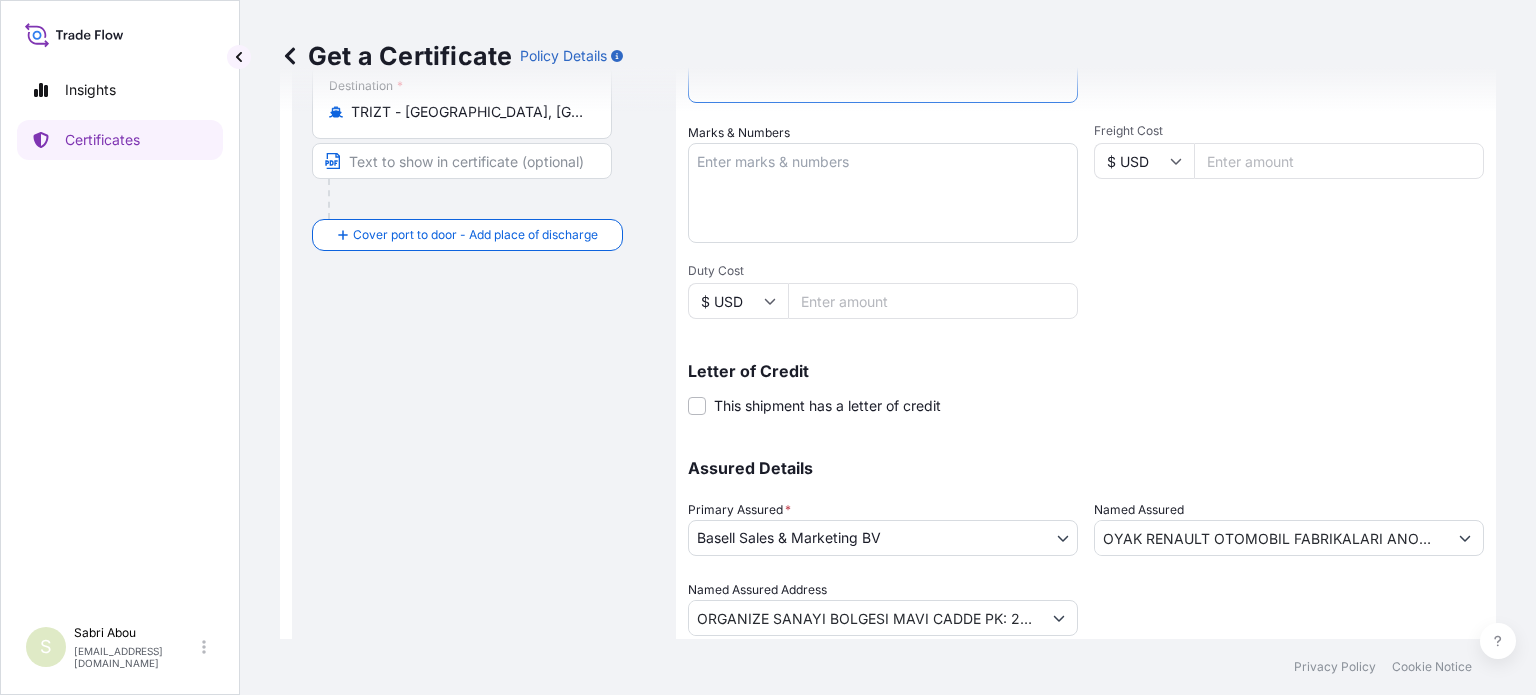 scroll, scrollTop: 444, scrollLeft: 0, axis: vertical 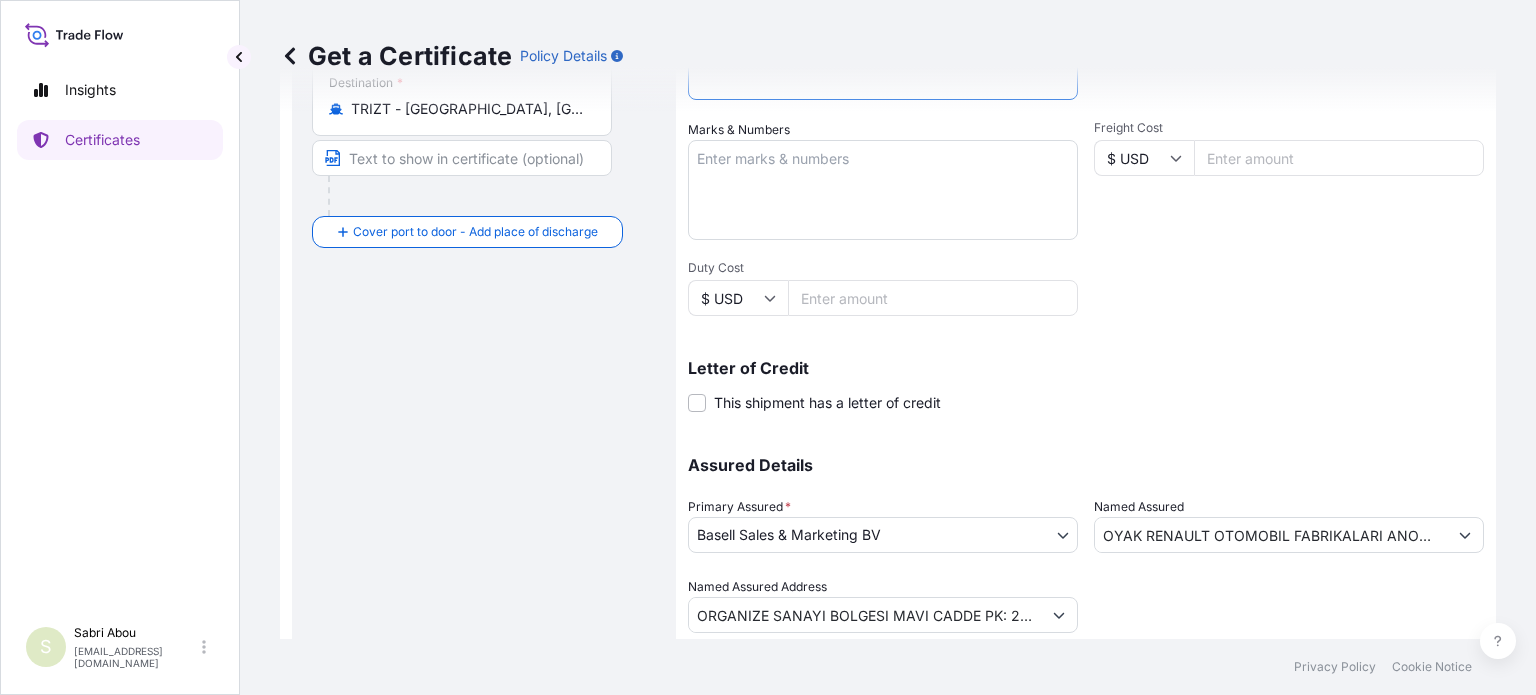 type on "1x20 pallet" 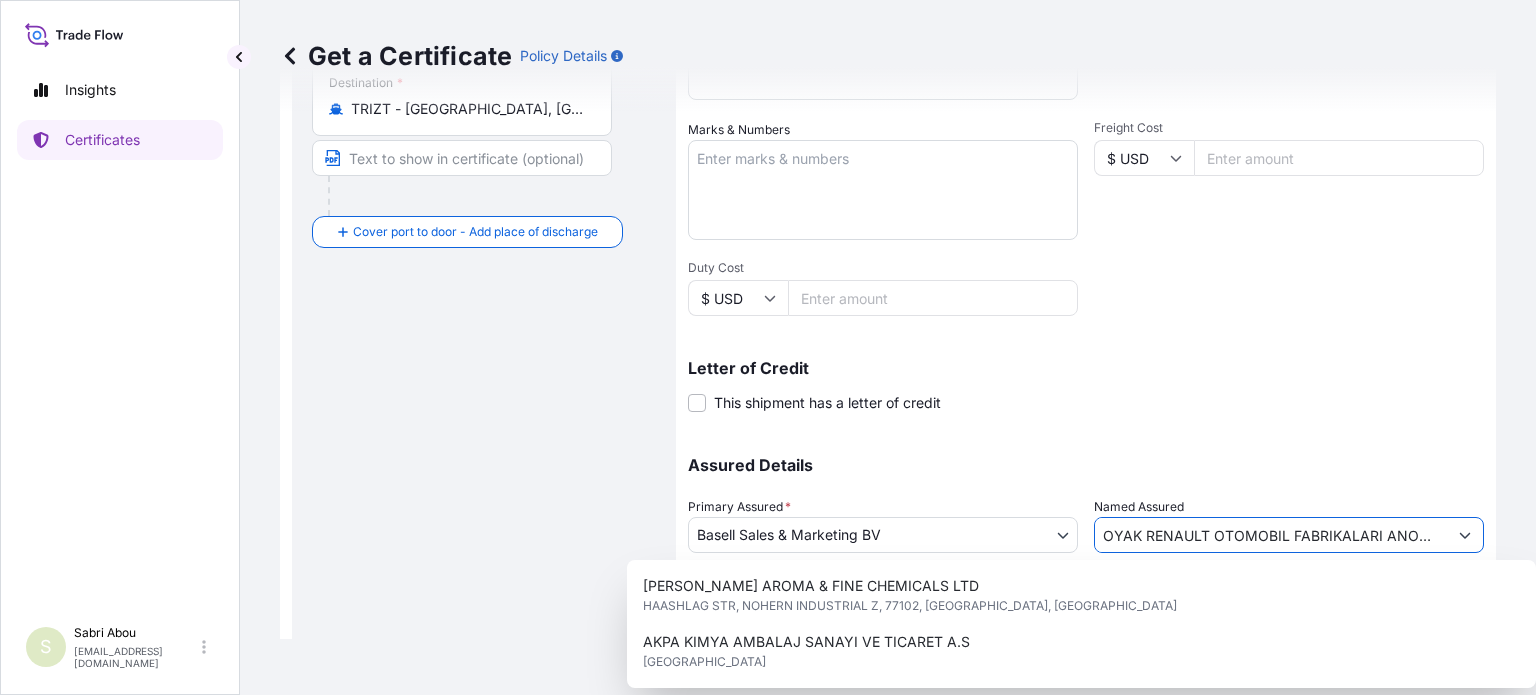 drag, startPoint x: 1405, startPoint y: 541, endPoint x: 1009, endPoint y: 551, distance: 396.12625 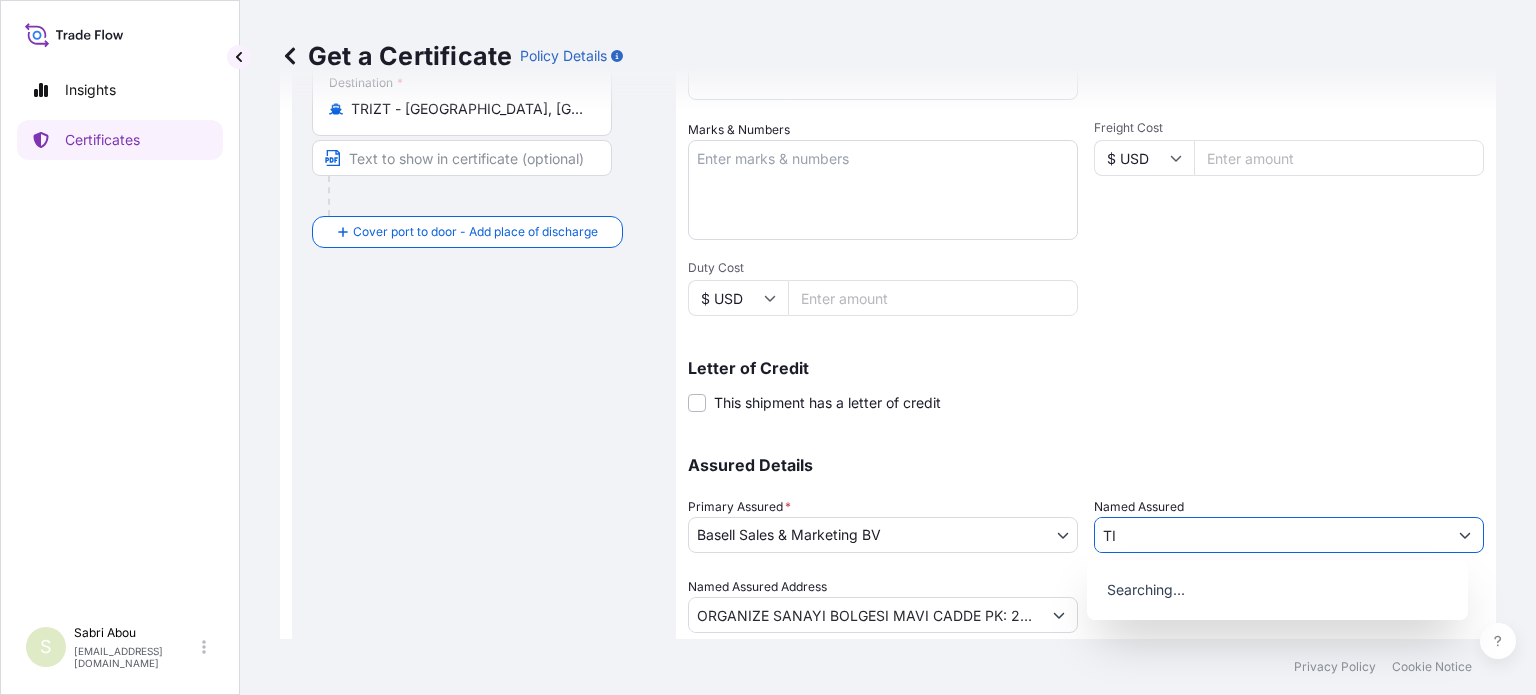 type on "I" 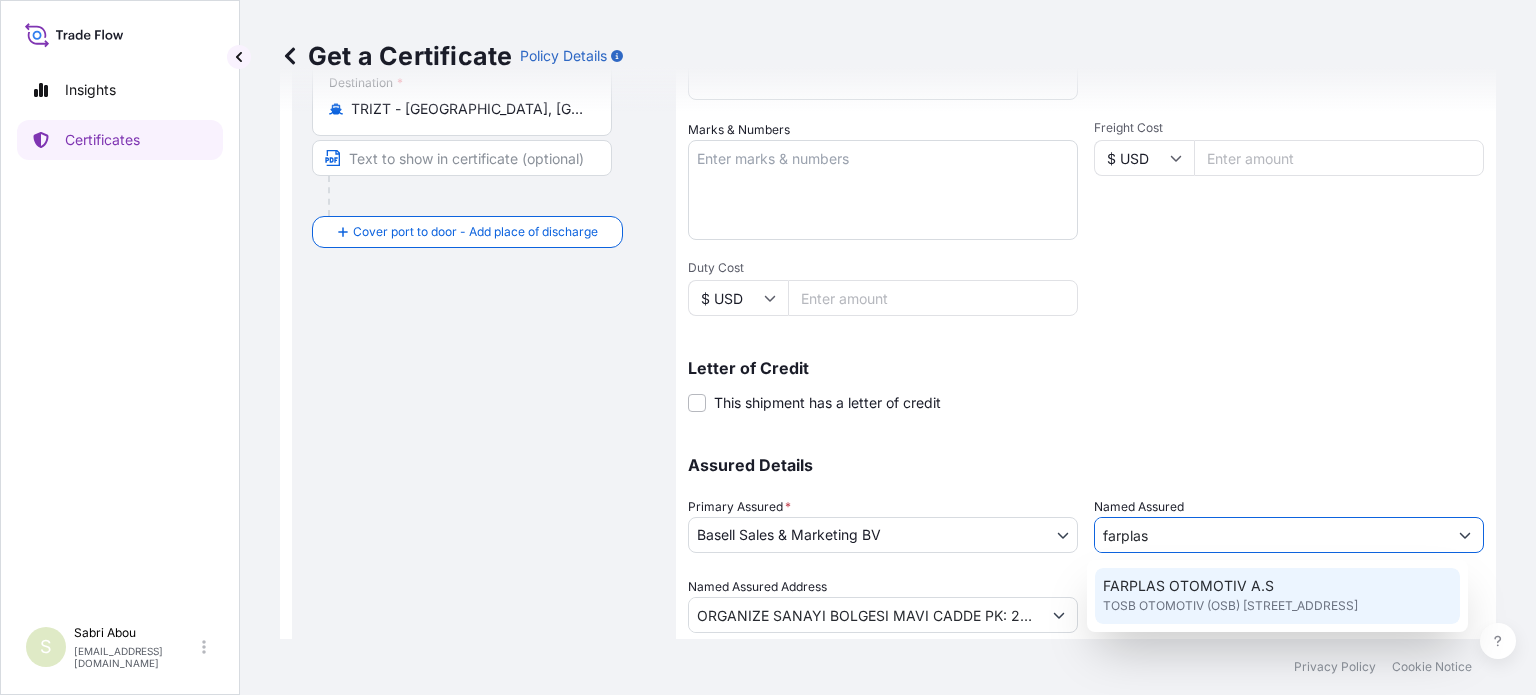 click on "FARPLAS OTOMOTIV A.S" at bounding box center [1188, 586] 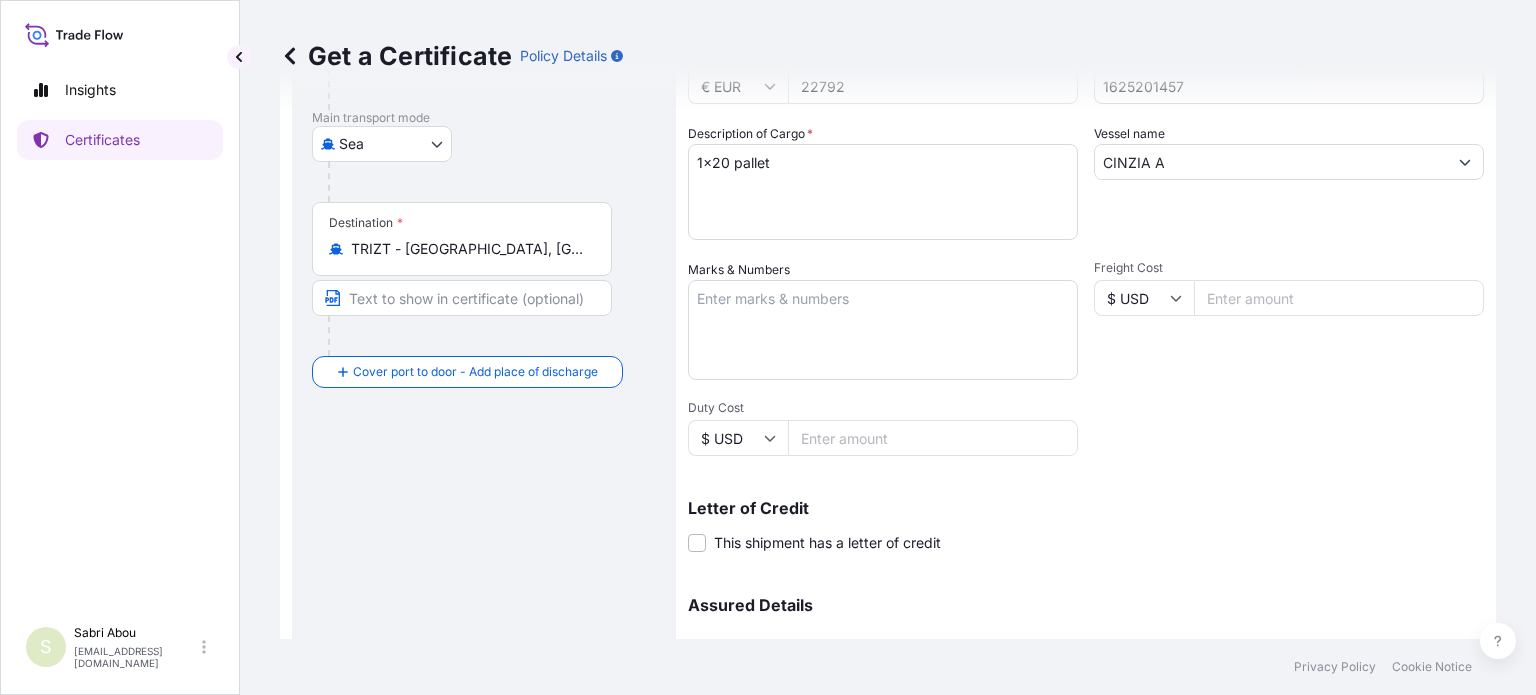 scroll, scrollTop: 404, scrollLeft: 0, axis: vertical 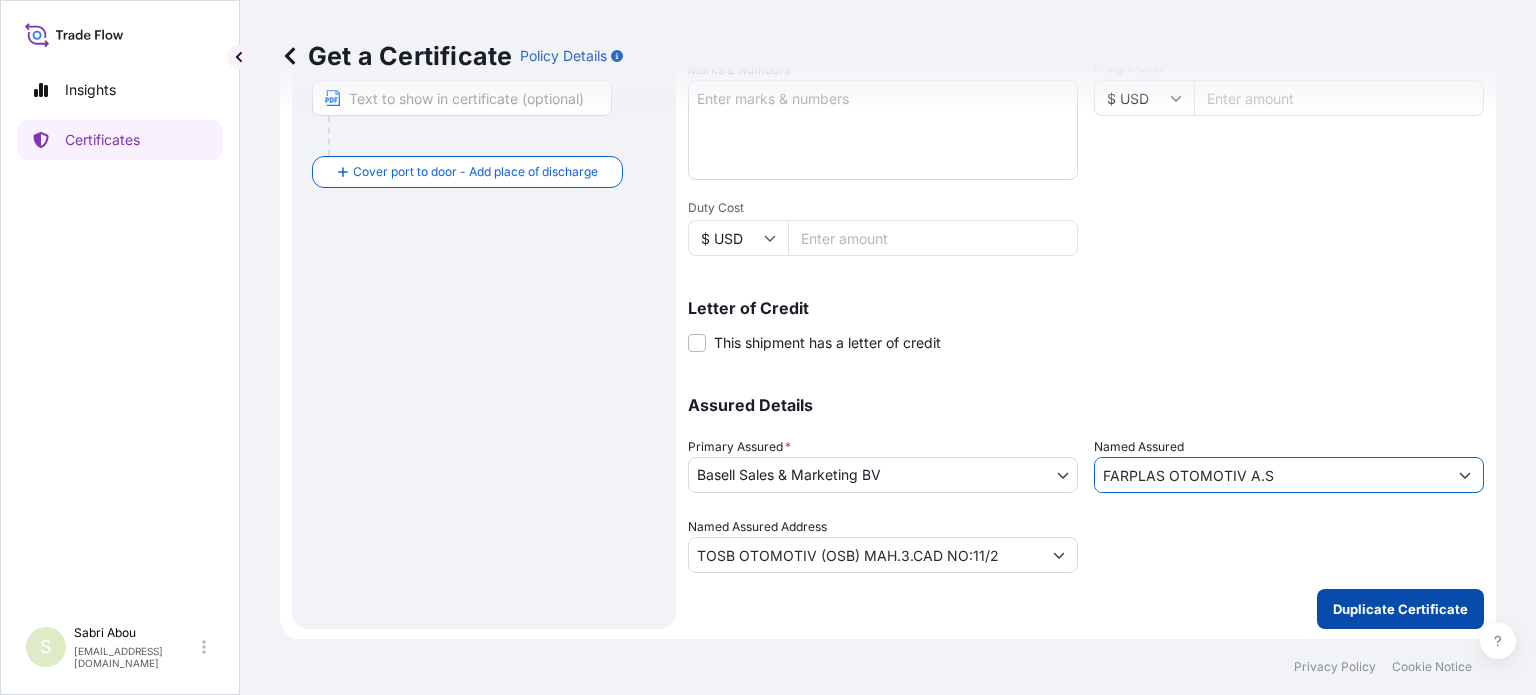 type on "FARPLAS OTOMOTIV A.S" 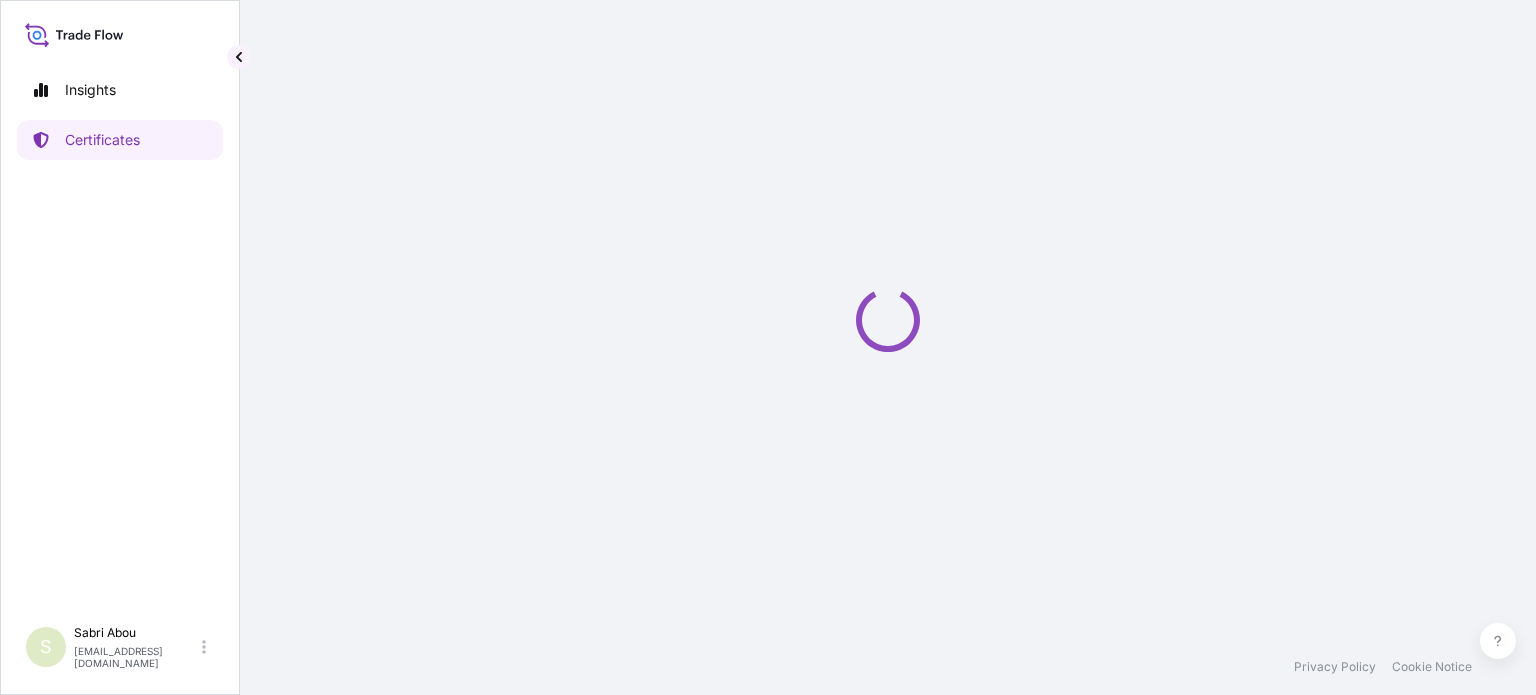 scroll, scrollTop: 0, scrollLeft: 0, axis: both 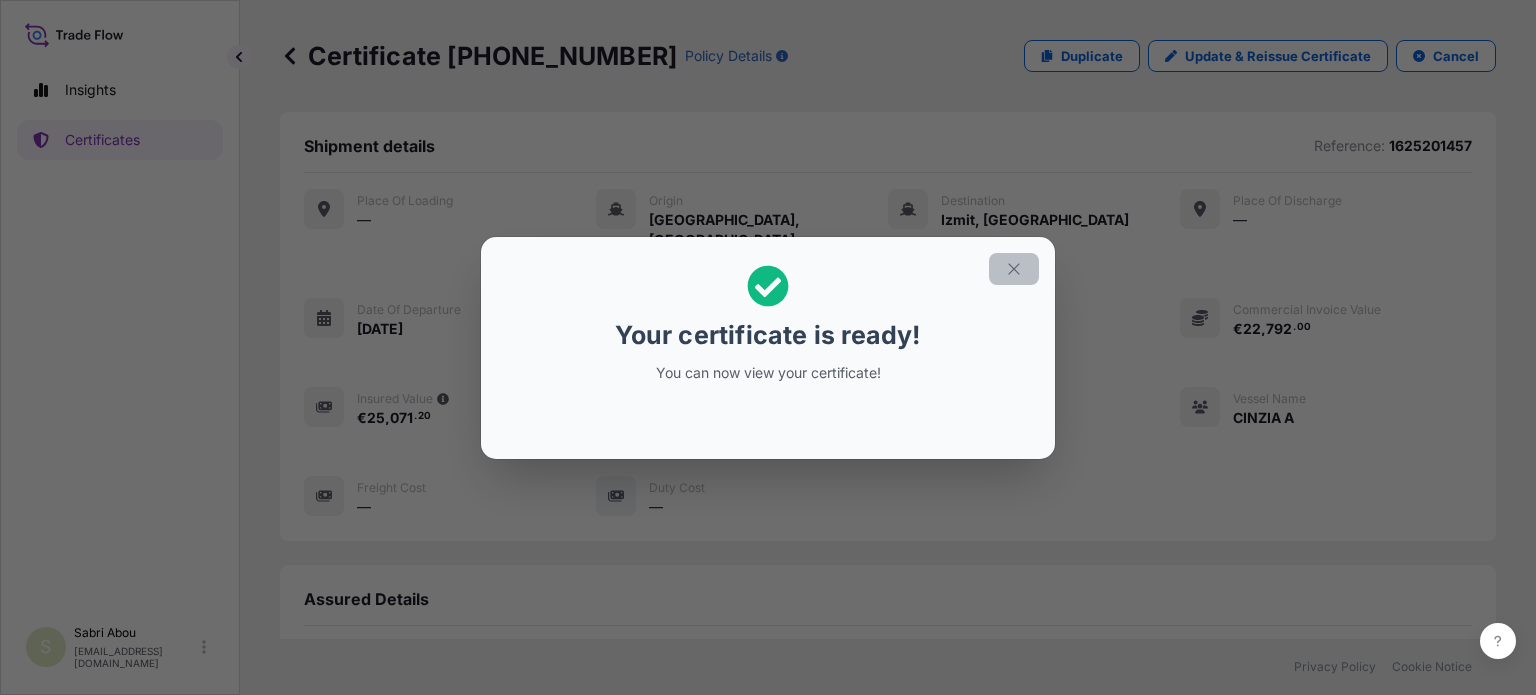 click at bounding box center (1014, 269) 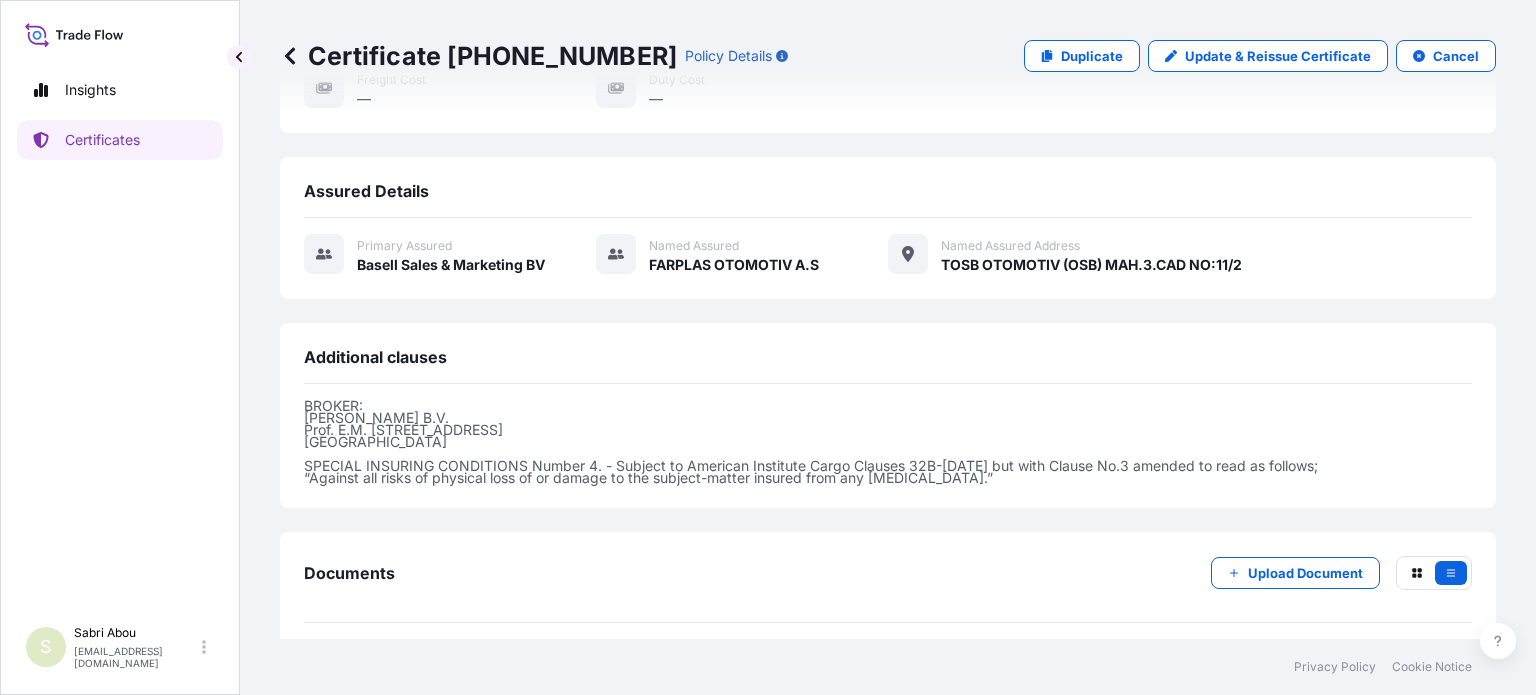 scroll, scrollTop: 461, scrollLeft: 0, axis: vertical 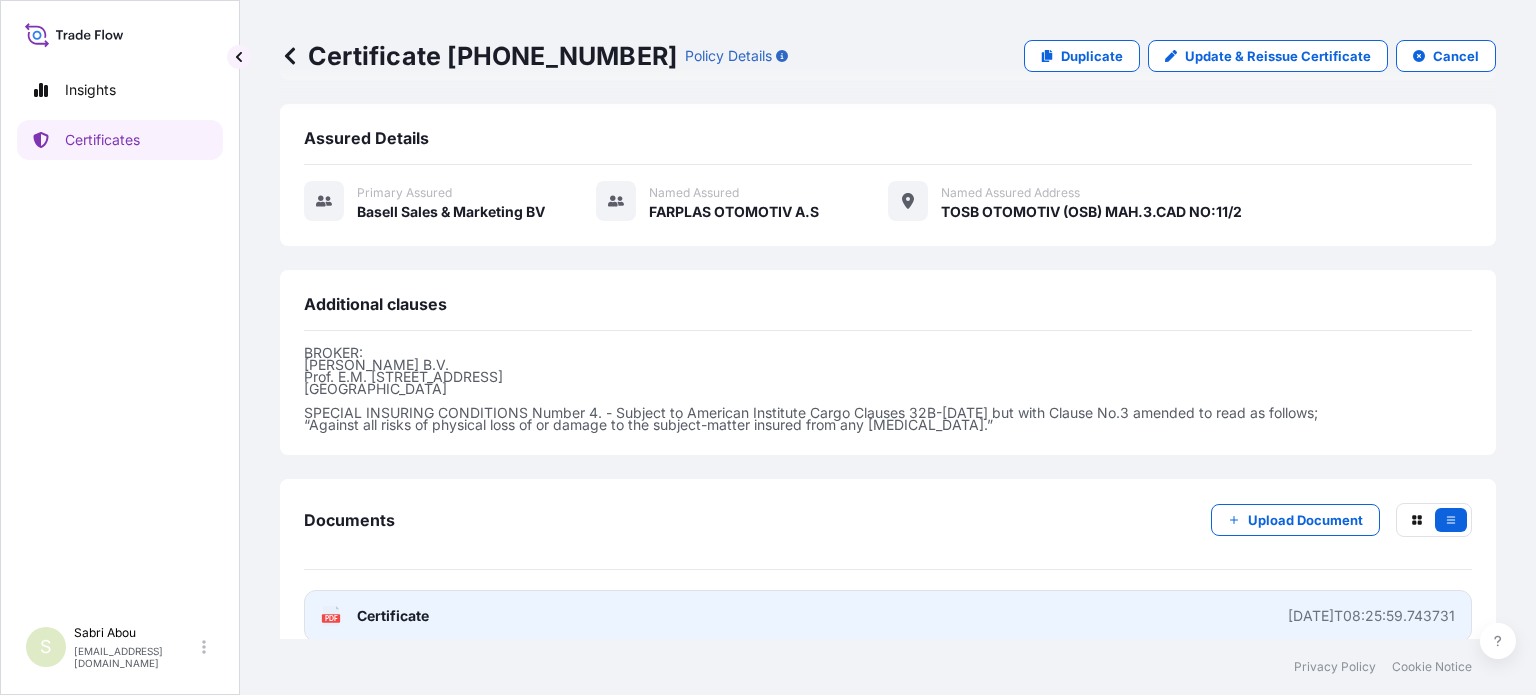 click on "[DATE]T08:25:59.743731" at bounding box center (1371, 616) 